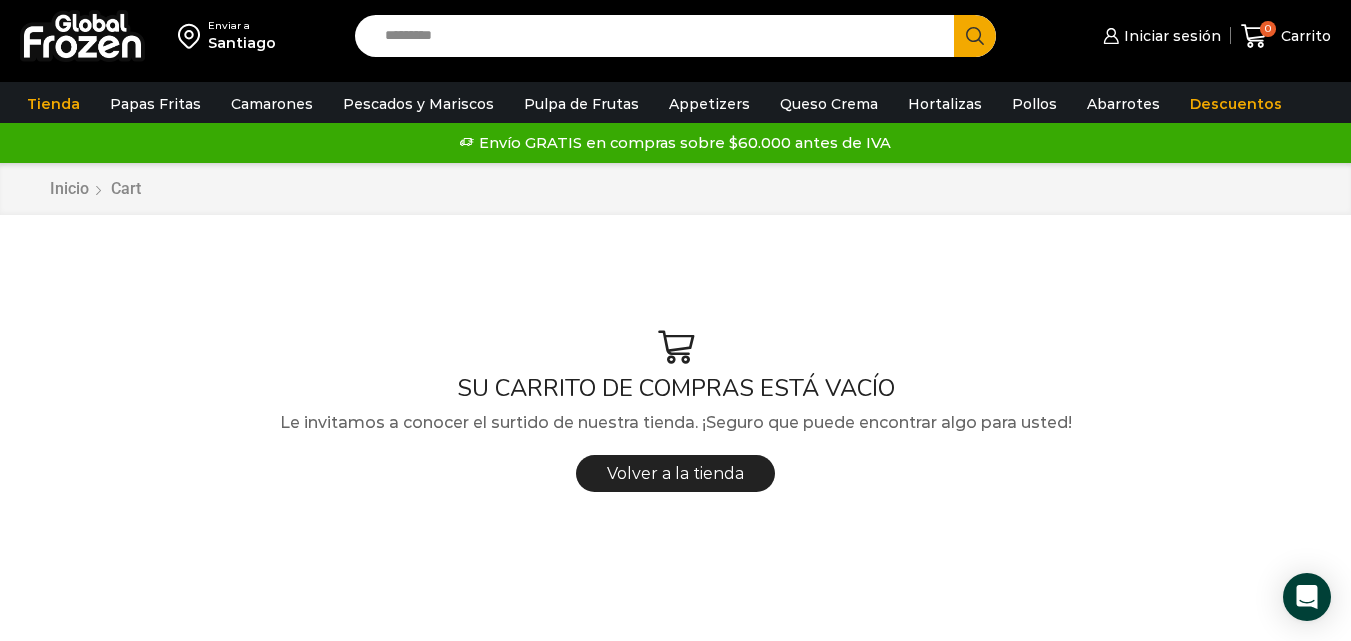 scroll, scrollTop: 0, scrollLeft: 0, axis: both 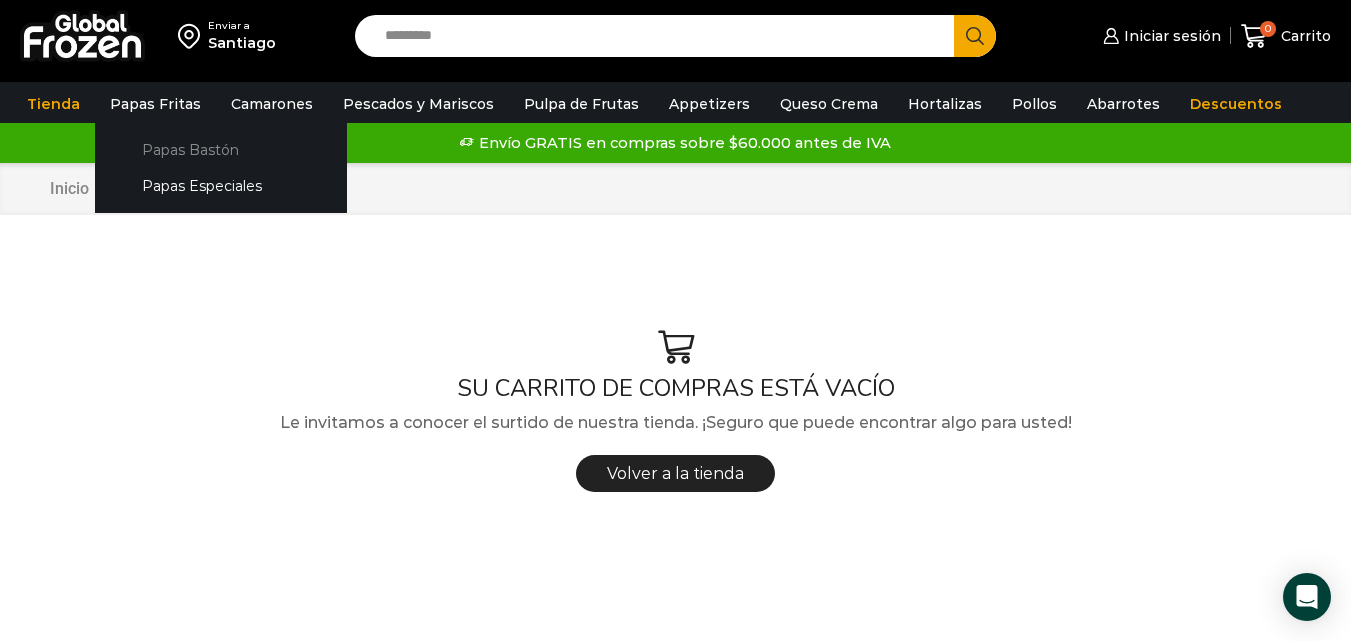 click on "Papas Bastón" at bounding box center (221, 149) 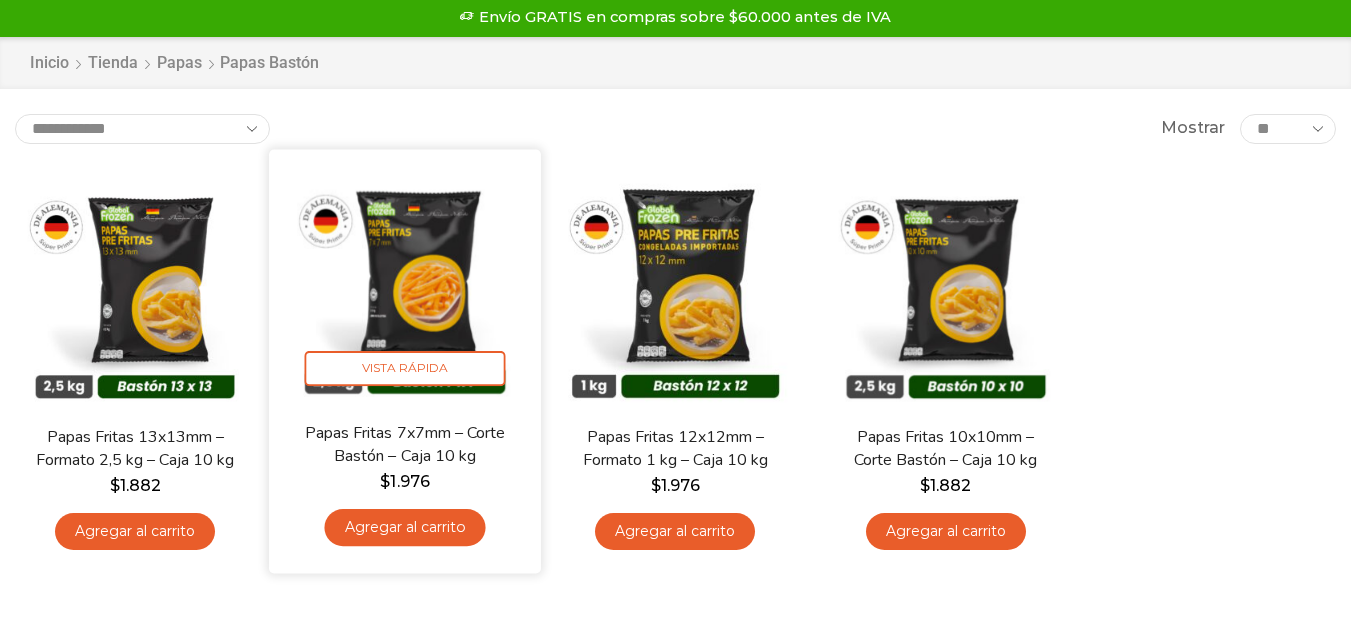 scroll, scrollTop: 200, scrollLeft: 0, axis: vertical 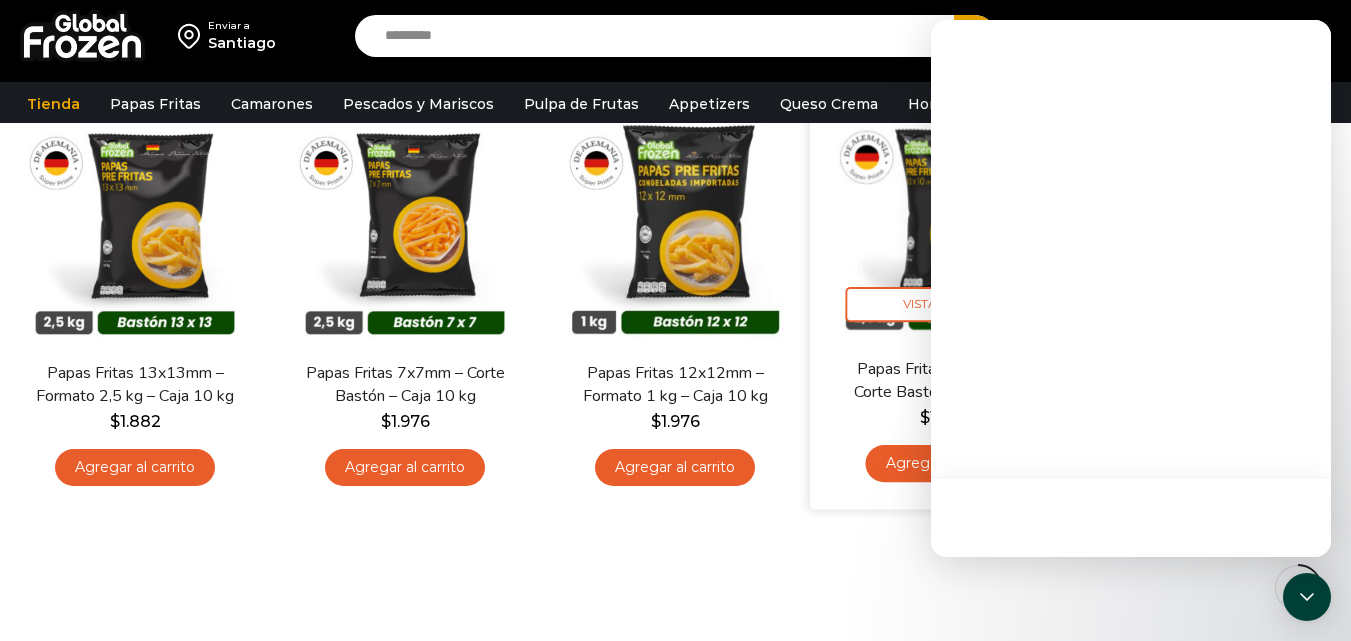 click at bounding box center [1131, 288] 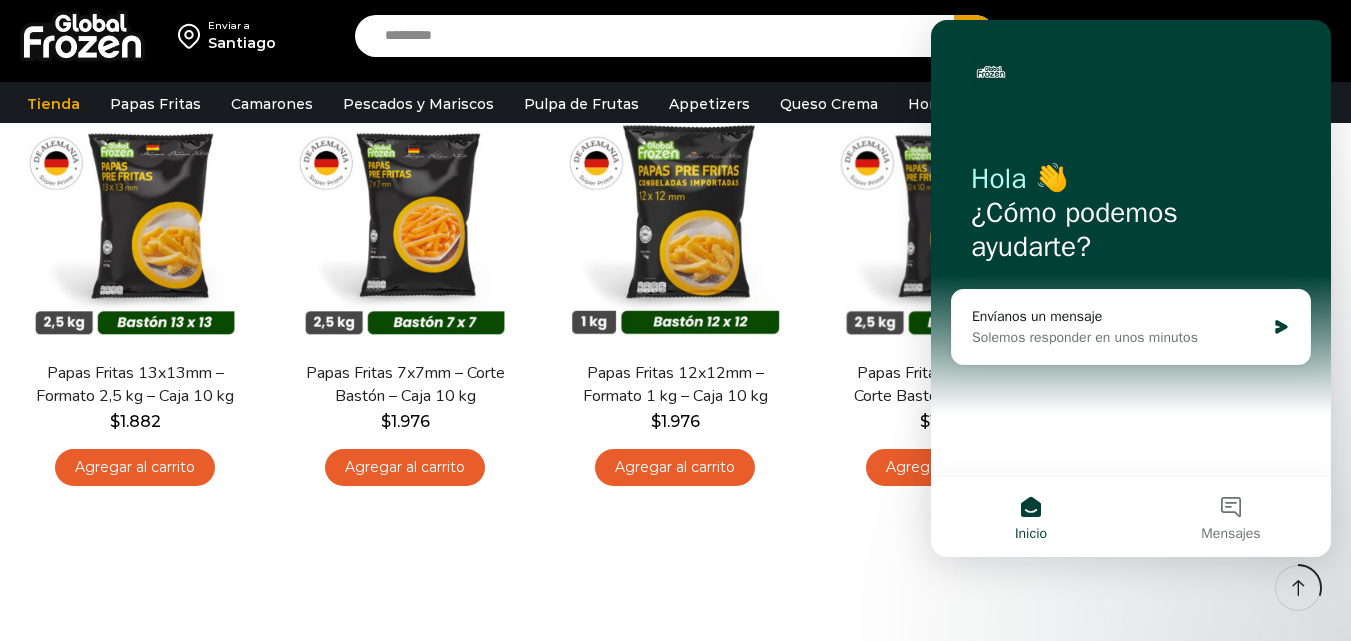 scroll, scrollTop: 0, scrollLeft: 0, axis: both 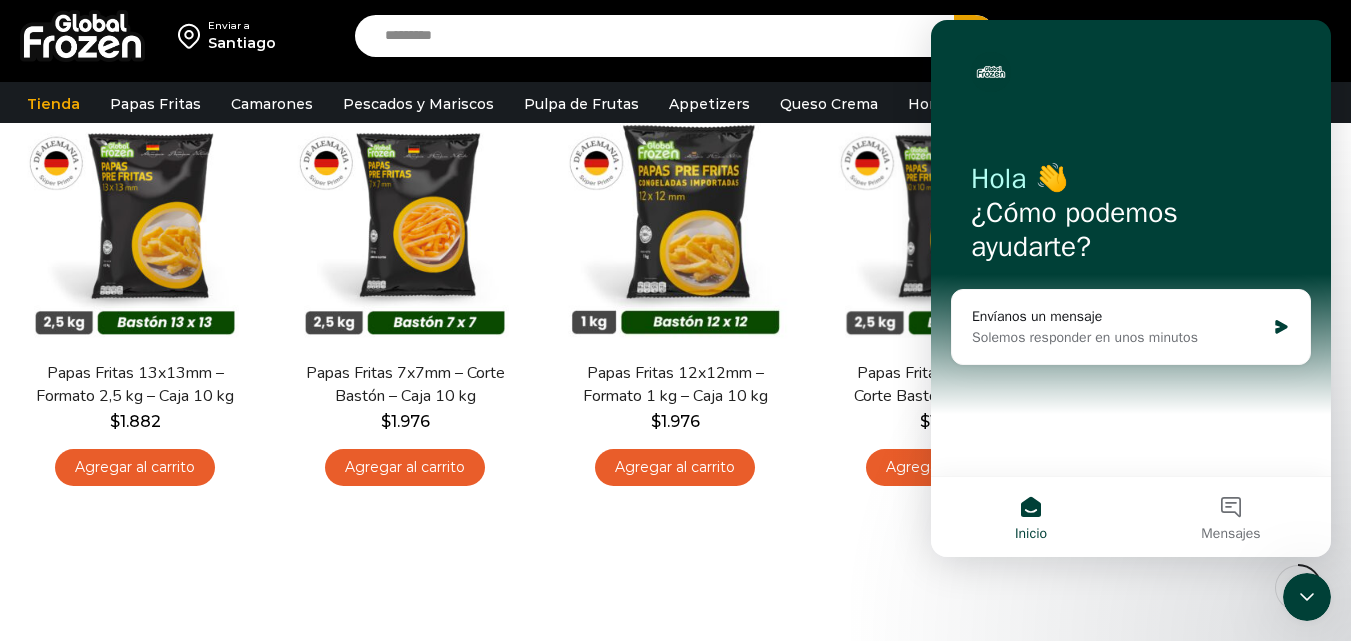 click 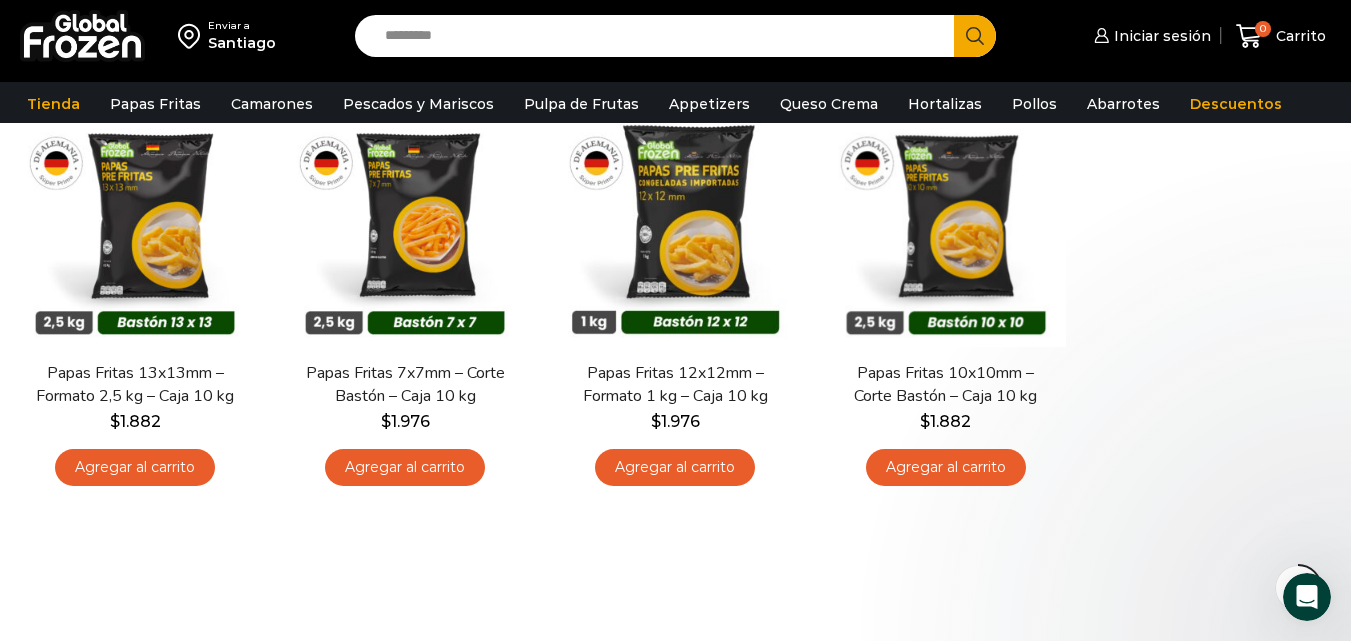 scroll, scrollTop: 0, scrollLeft: 0, axis: both 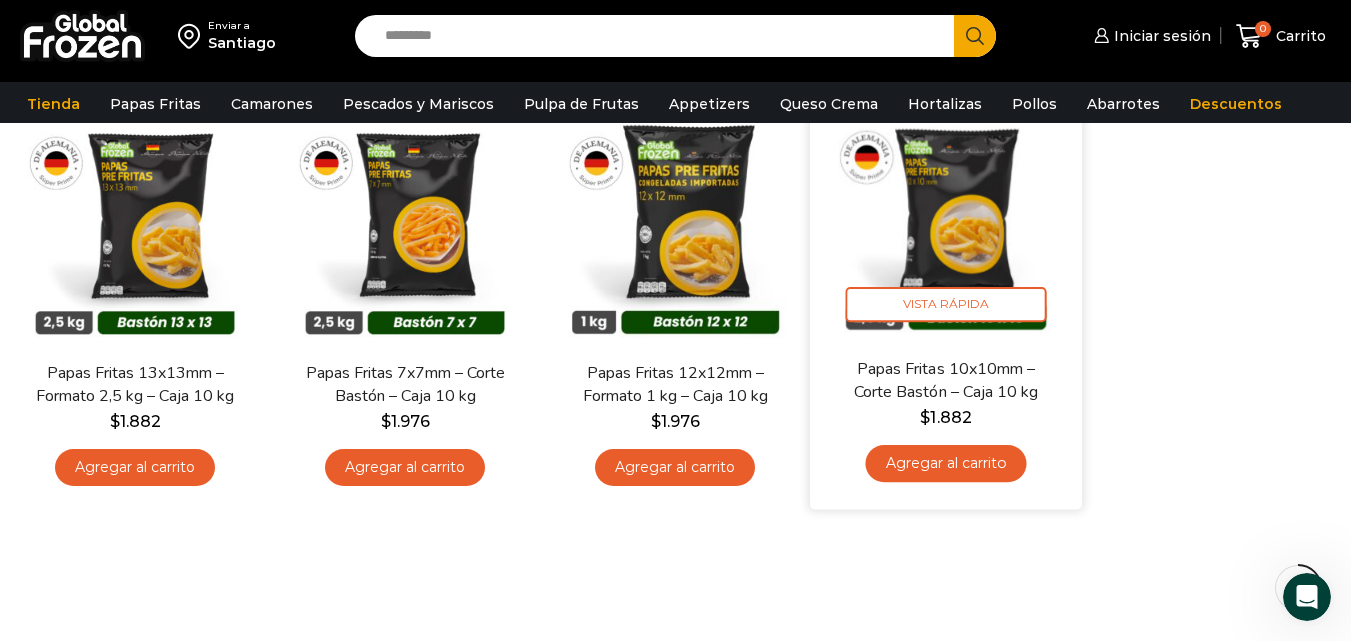click on "Papas Fritas 10x10mm – Corte Bastón – Caja 10 kg" at bounding box center (946, 380) 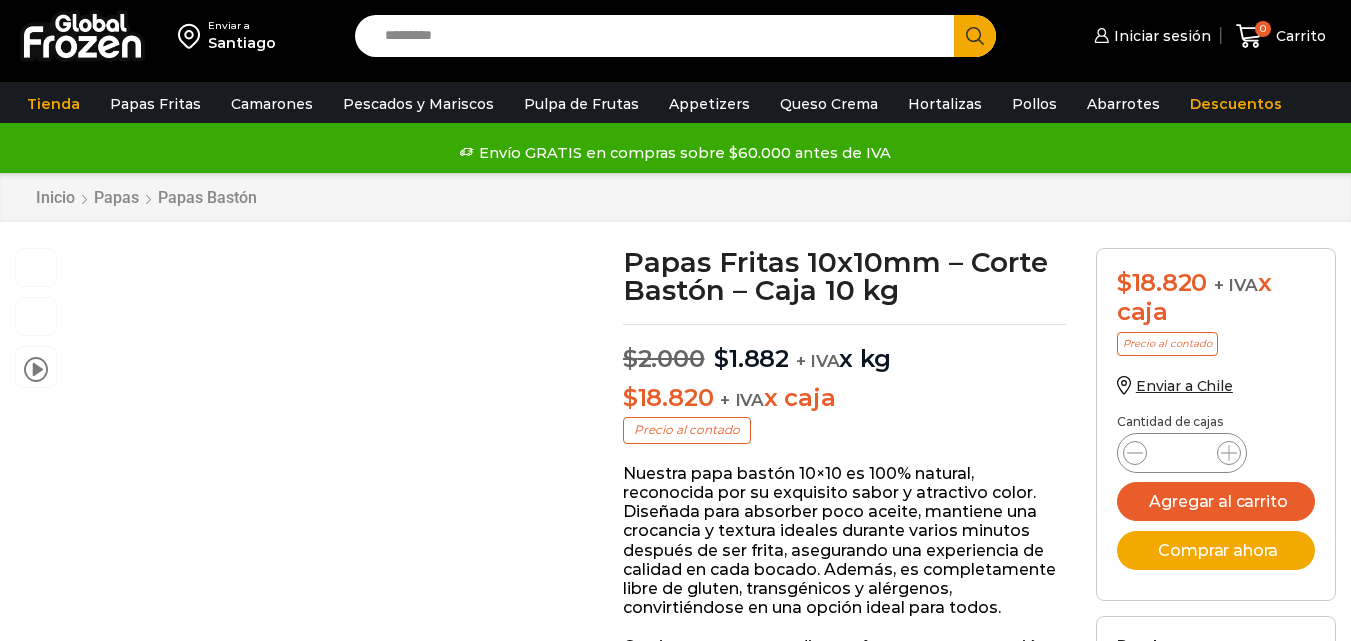 scroll, scrollTop: 1, scrollLeft: 0, axis: vertical 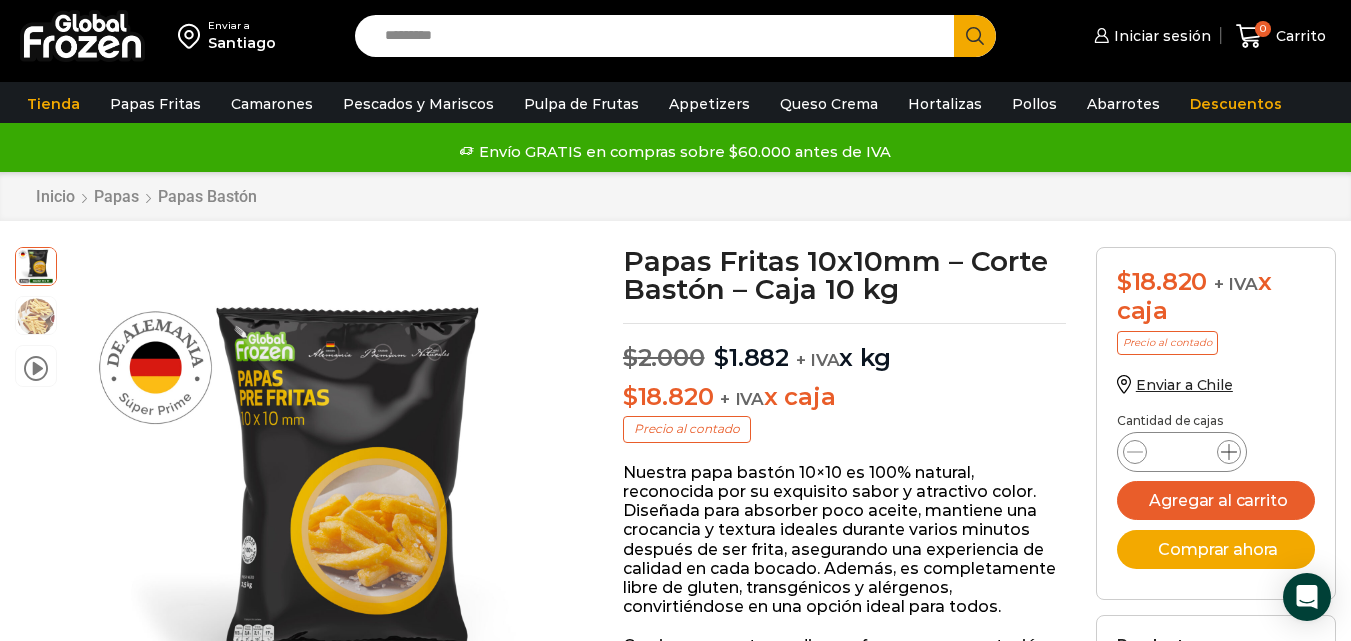 click 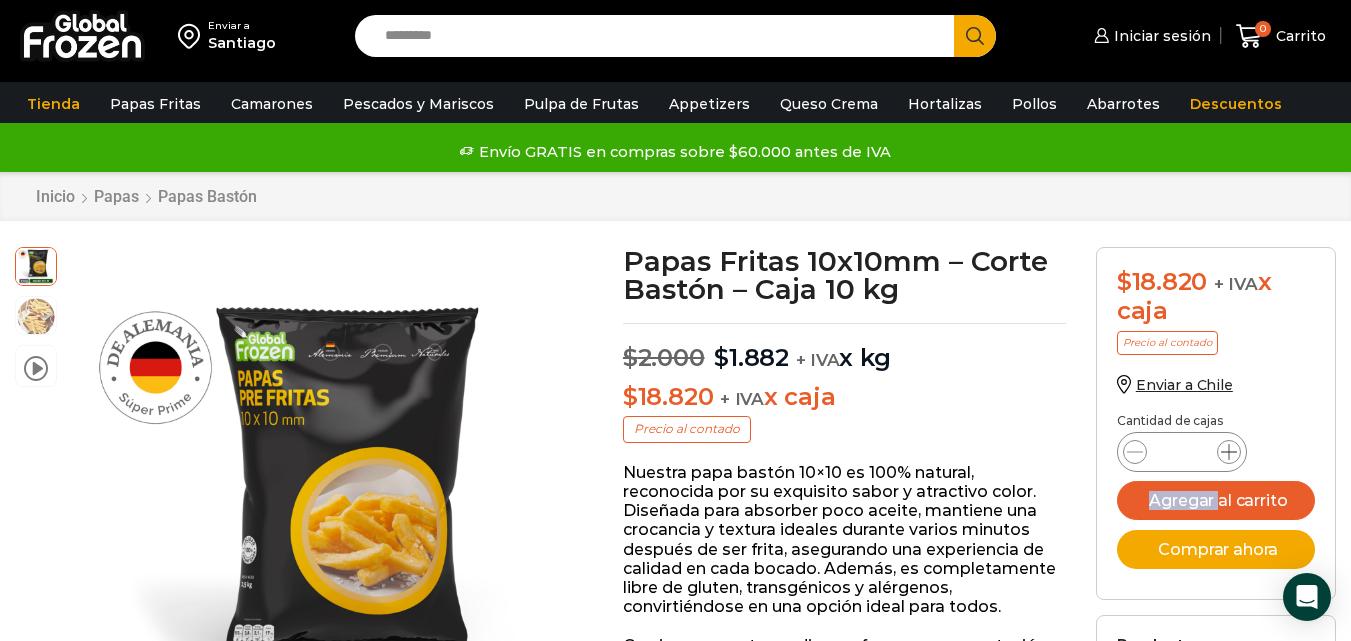 click 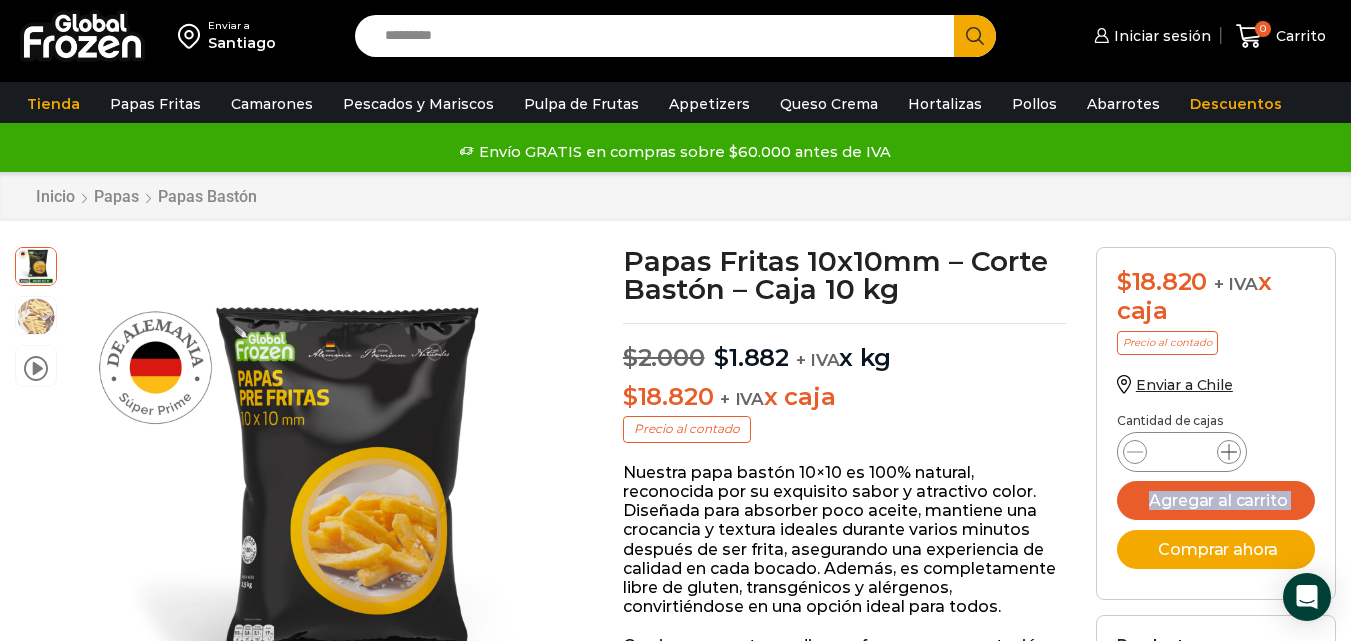 click 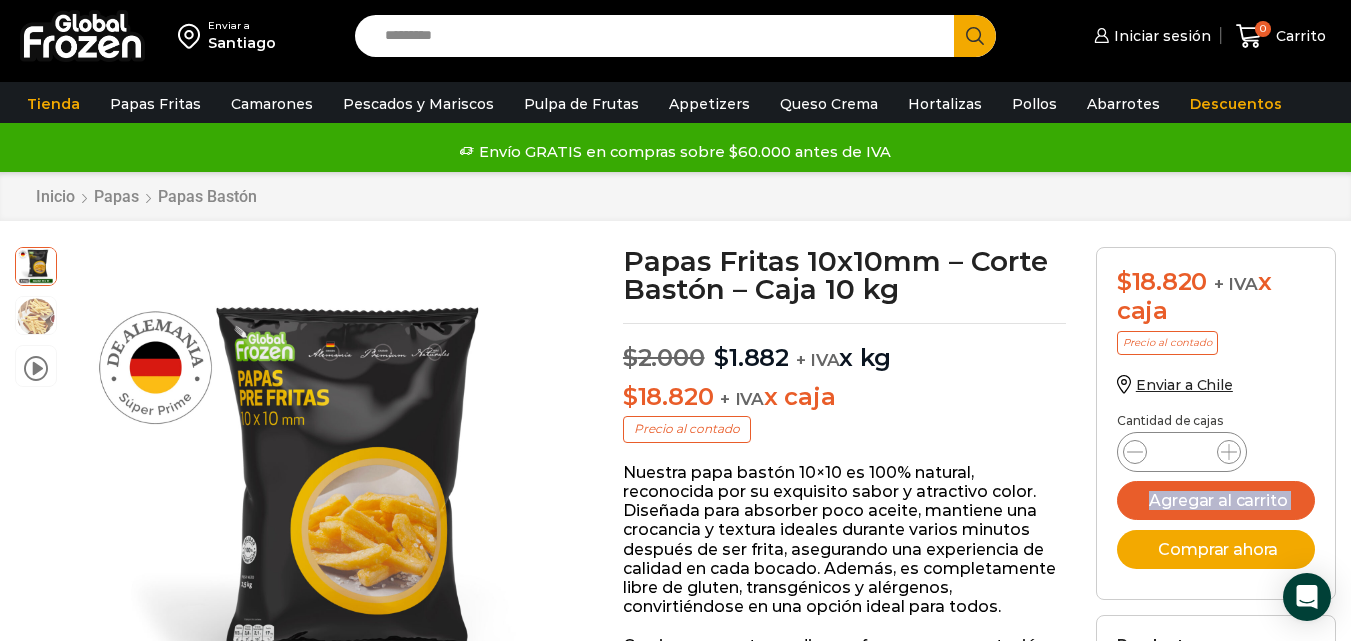 click on "$ 18.820    + IVA  x caja
Precio al contado
Enviar a Chile
Cantidad de cajas
Papas Fritas 10x10mm - Corte Bastón - Caja 10 kg cantidad
**
Agregar al carrito
Comprar ahora
Productos relacionados
Papas Fritas 12x12mm - Formato...
Papas Fritas Crinkle - Corte...
Camarón 36/40 Crudo con..." at bounding box center (1216, 631) 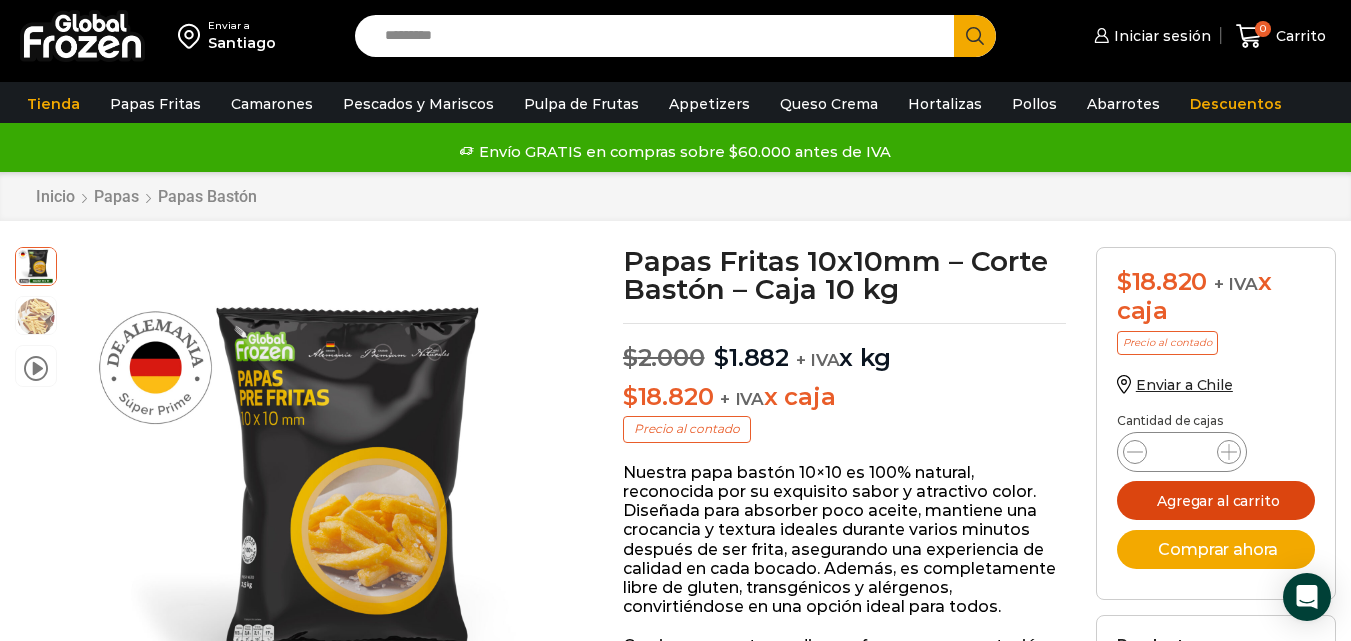 click on "Agregar al carrito" at bounding box center [1216, 500] 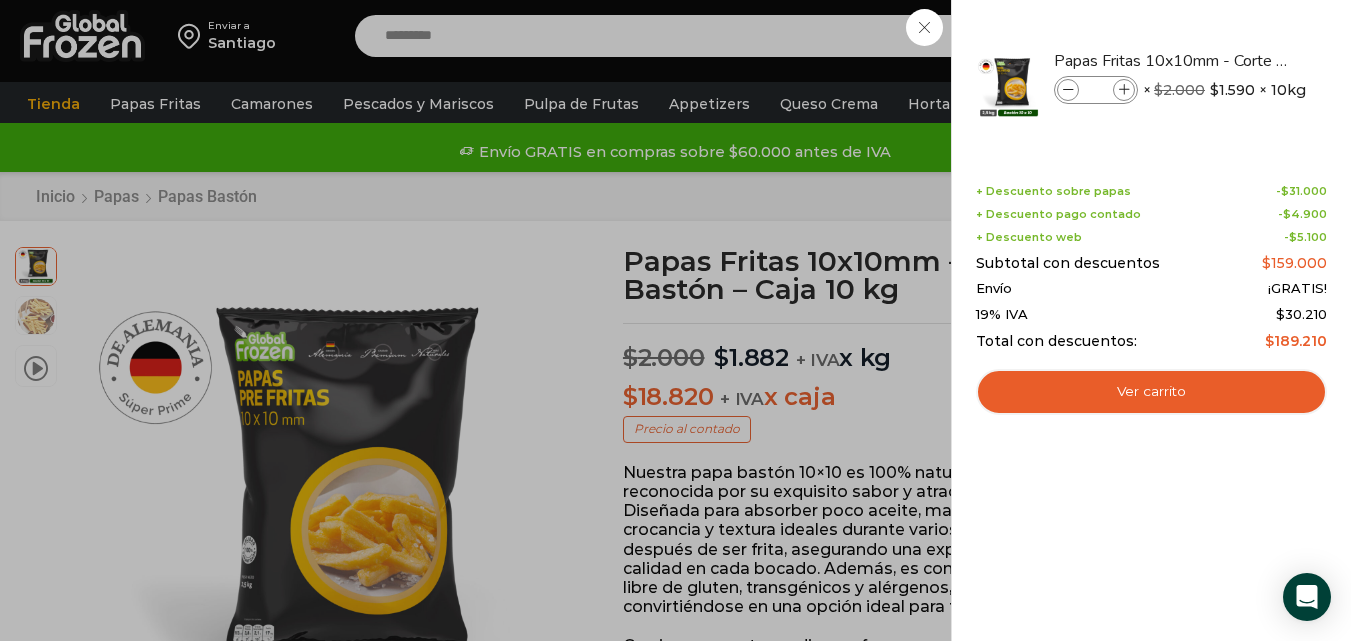 click on "10
Carrito
10
10
Shopping Cart" at bounding box center (1281, 36) 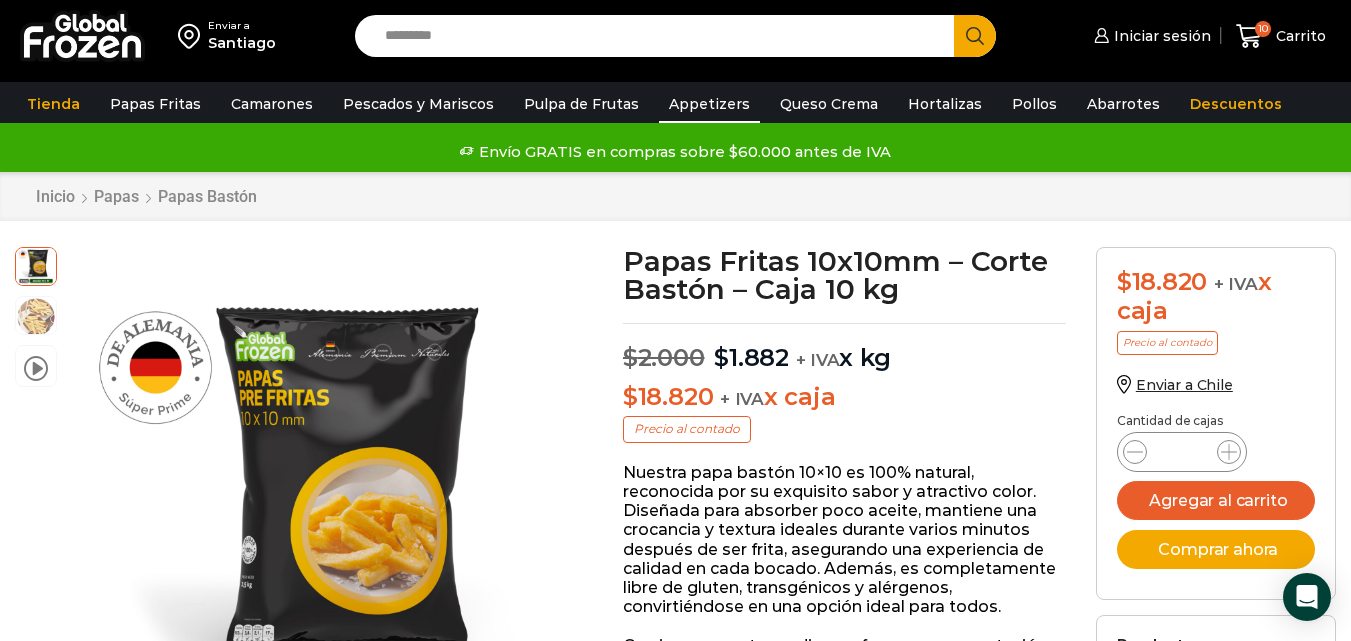 click on "Appetizers" at bounding box center [709, 104] 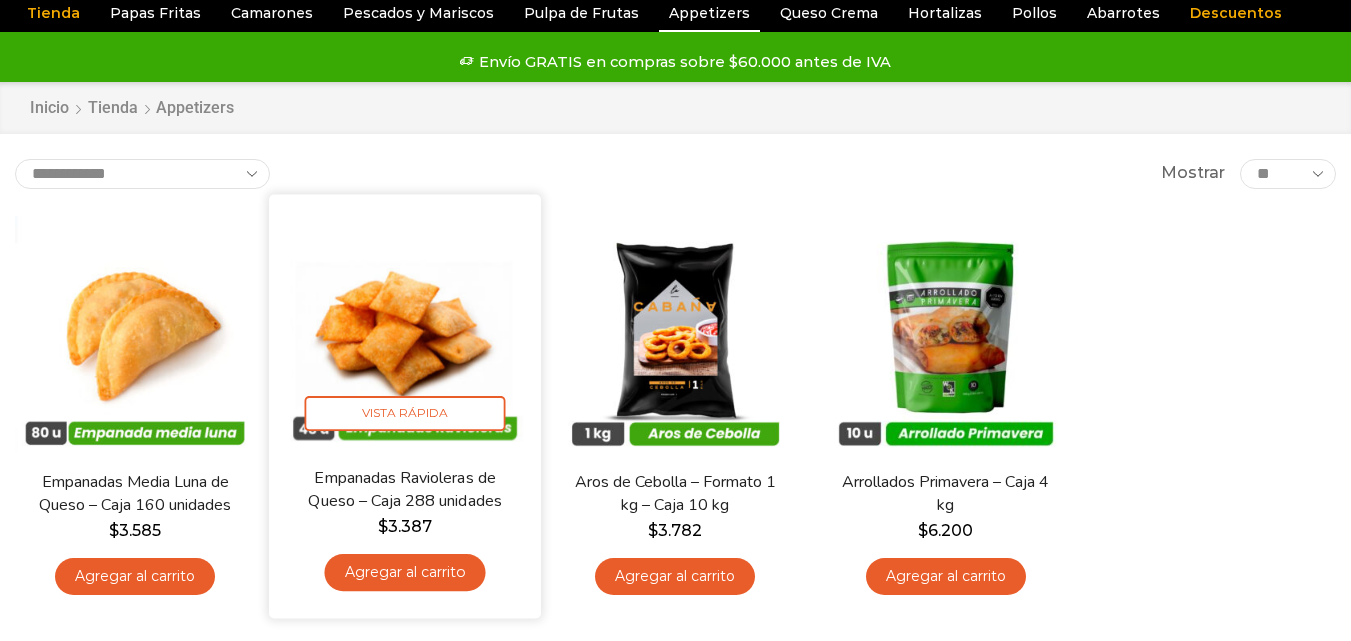scroll, scrollTop: 100, scrollLeft: 0, axis: vertical 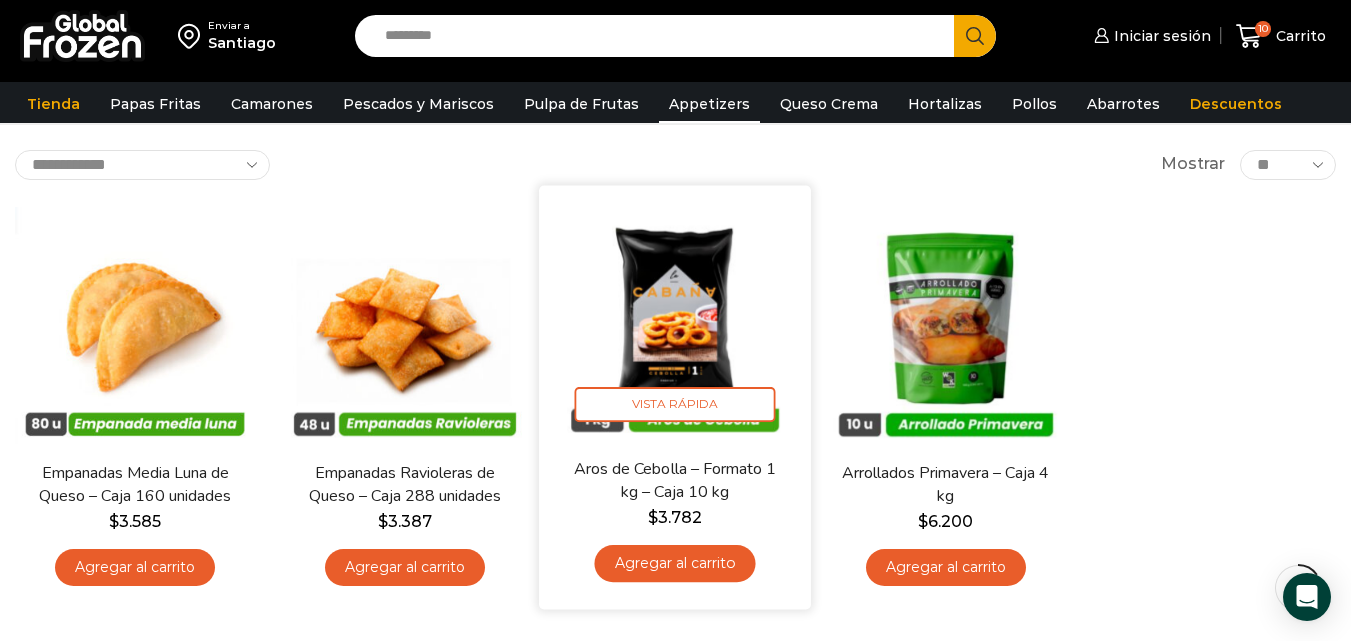 click on "Agregar al carrito" at bounding box center [675, 563] 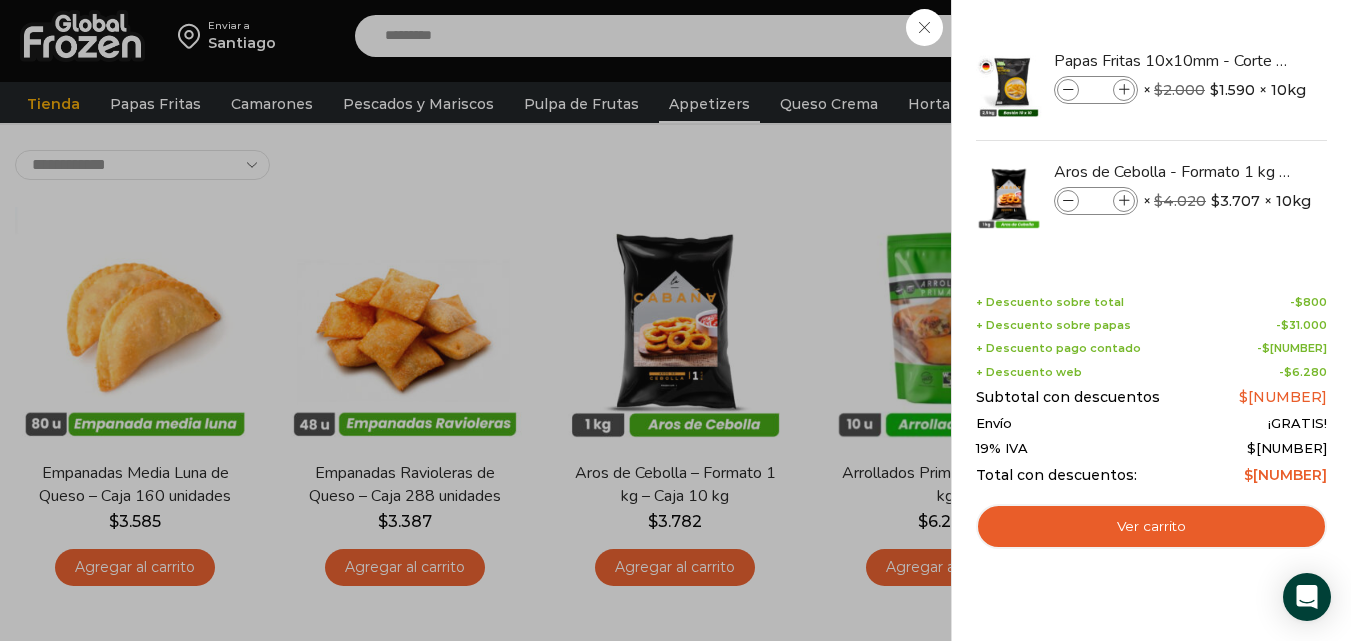 click on "[NUMBER]
Carrito
[NUMBER]
[NUMBER]
Shopping Cart" at bounding box center (1281, 36) 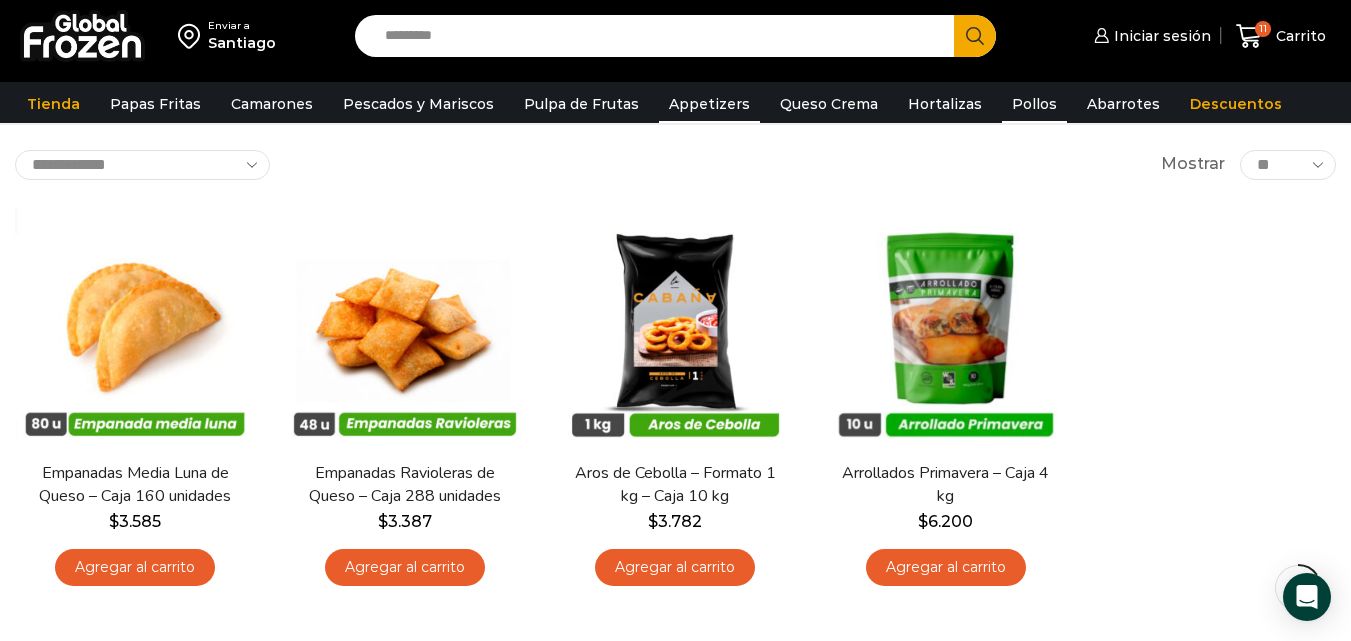 click on "Pollos" at bounding box center (1034, 104) 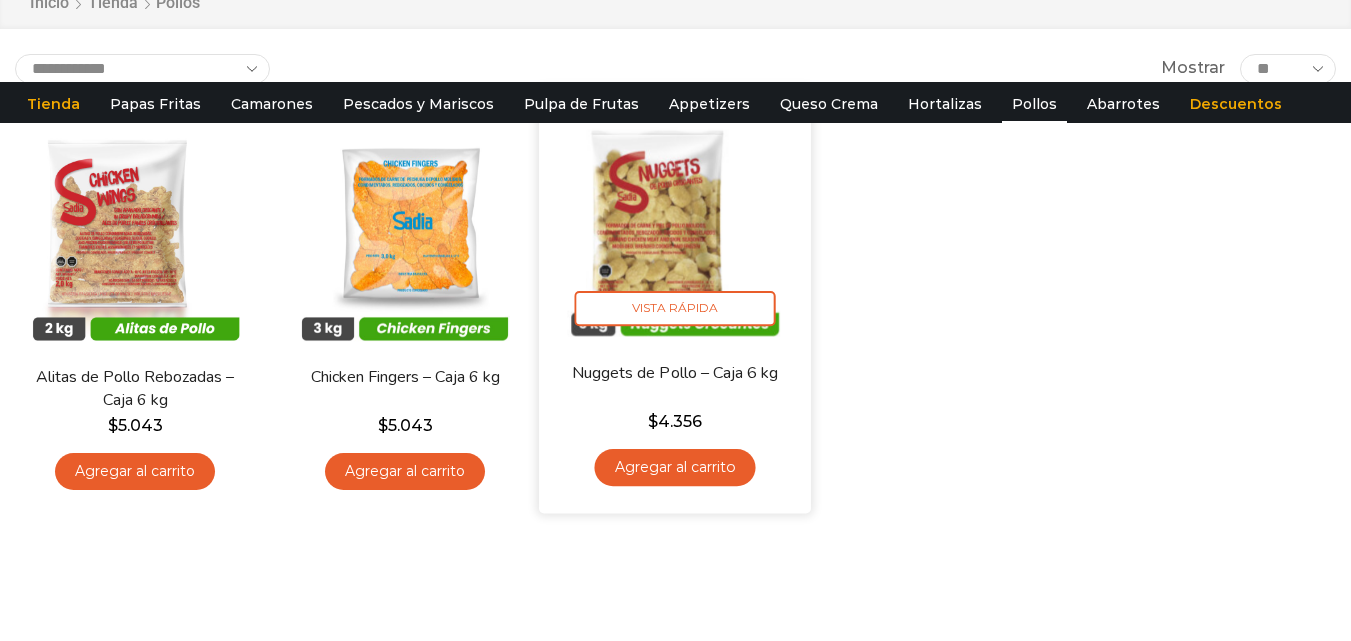 scroll, scrollTop: 0, scrollLeft: 0, axis: both 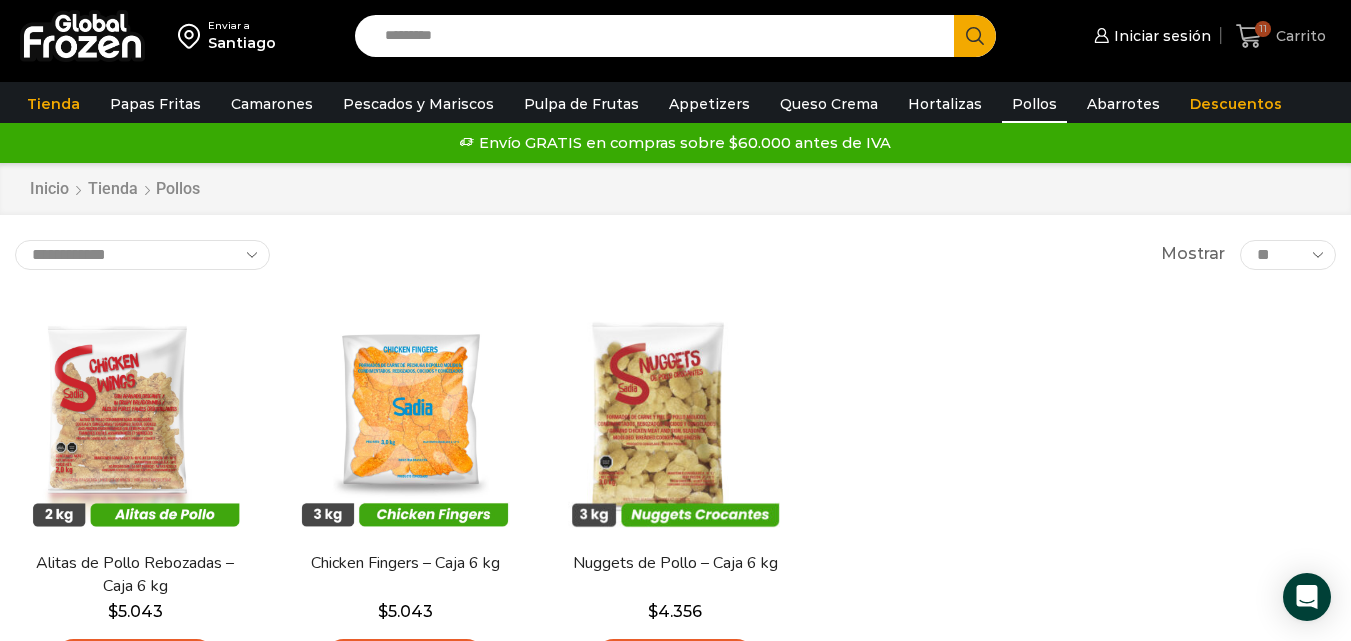click on "Carrito" at bounding box center [1298, 36] 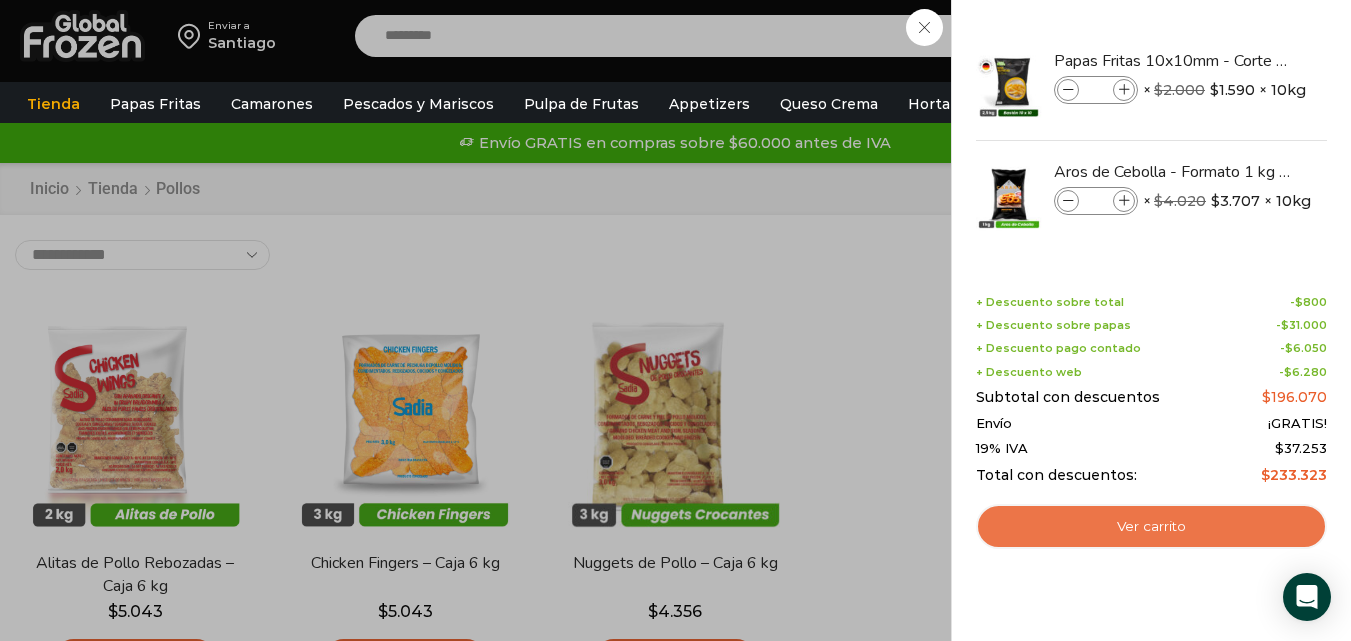 click on "Ver carrito" at bounding box center [1151, 527] 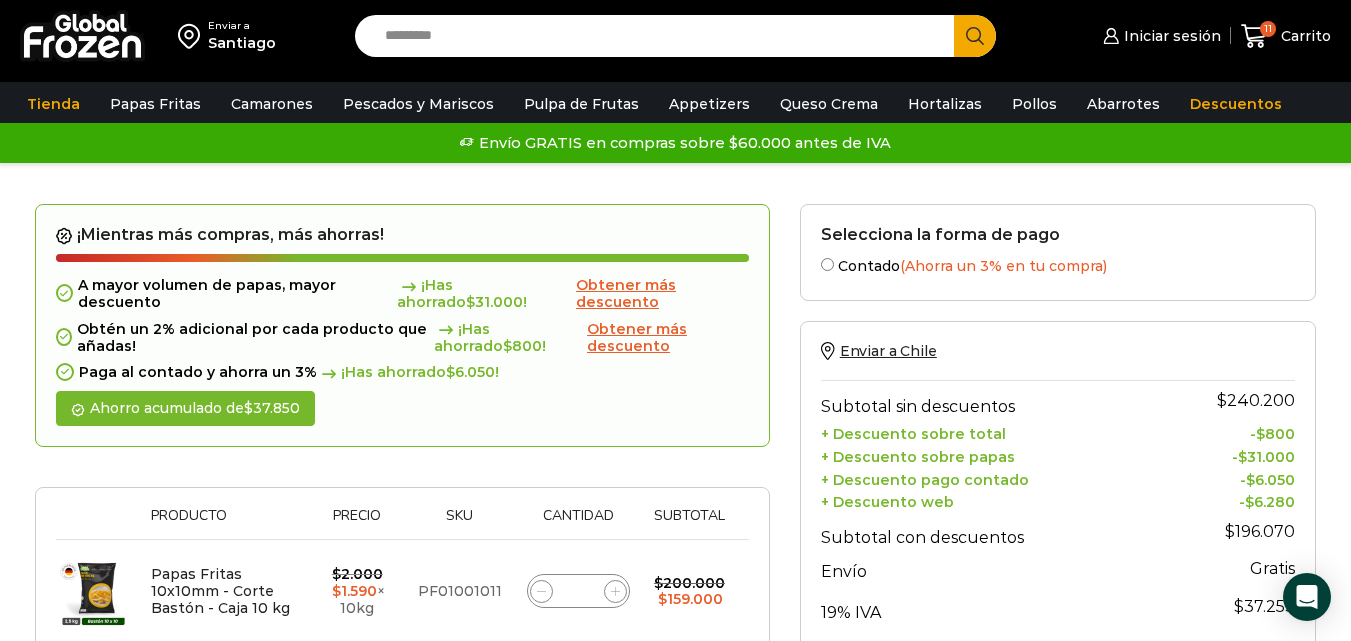 scroll, scrollTop: 0, scrollLeft: 0, axis: both 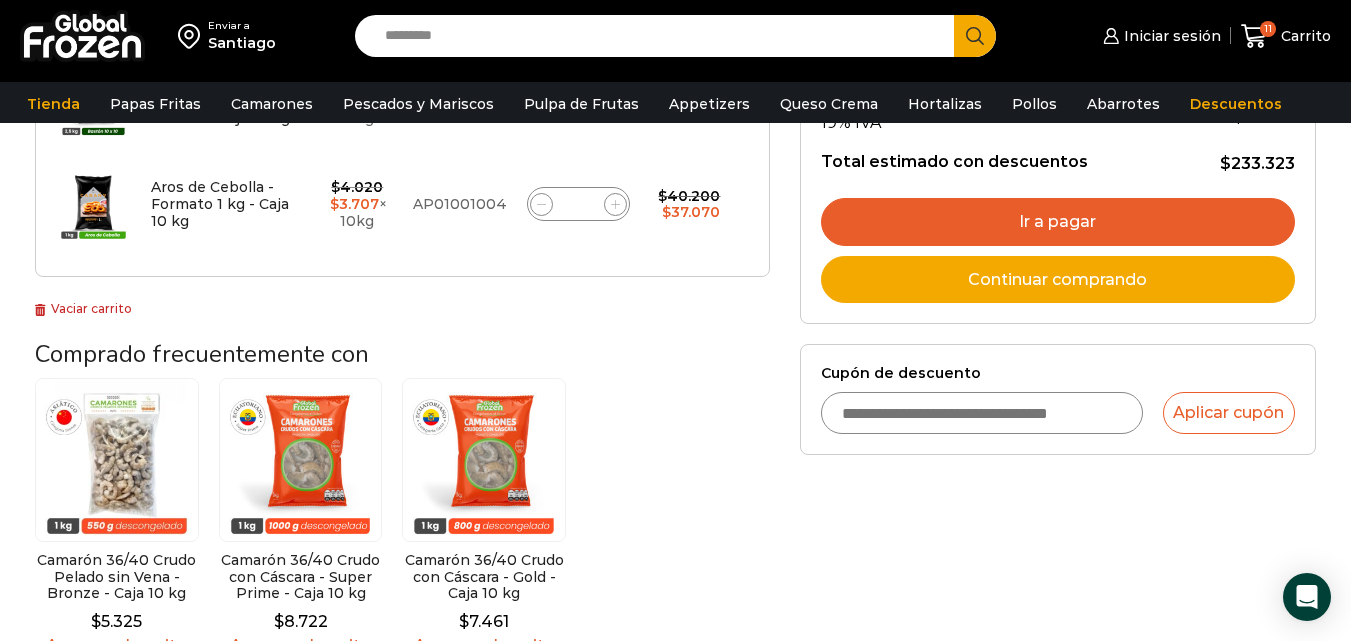 click on "Cupón de descuento" at bounding box center (982, 413) 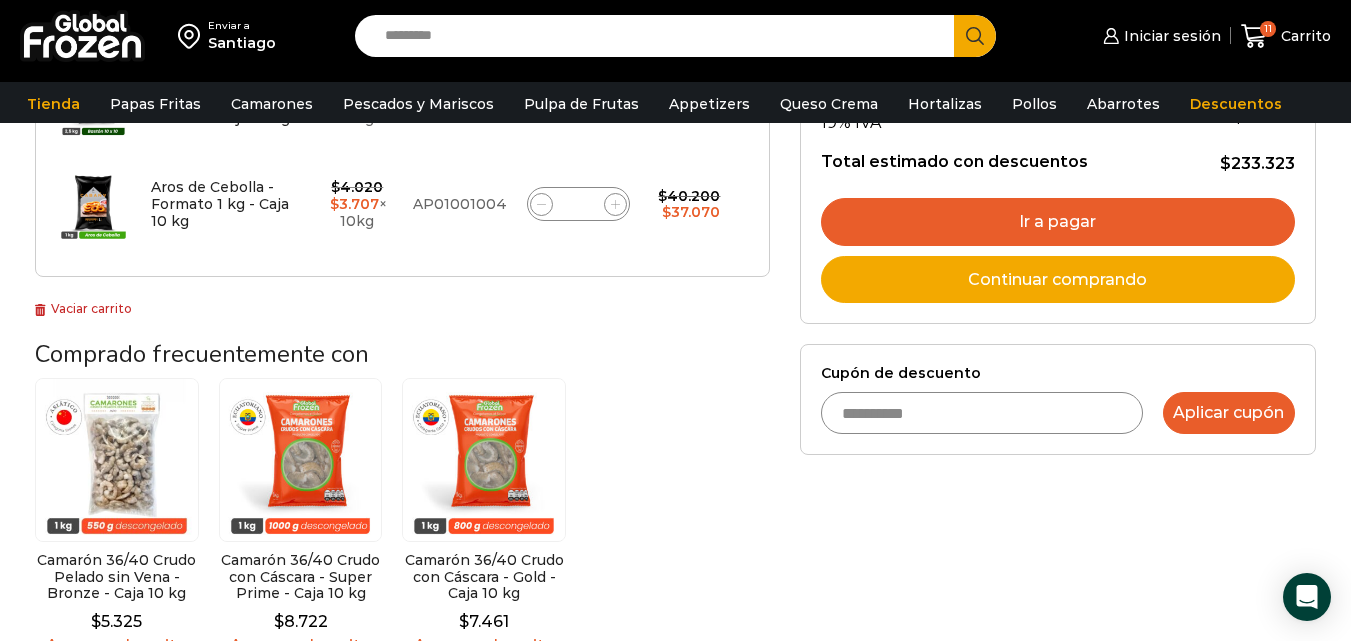 type on "**********" 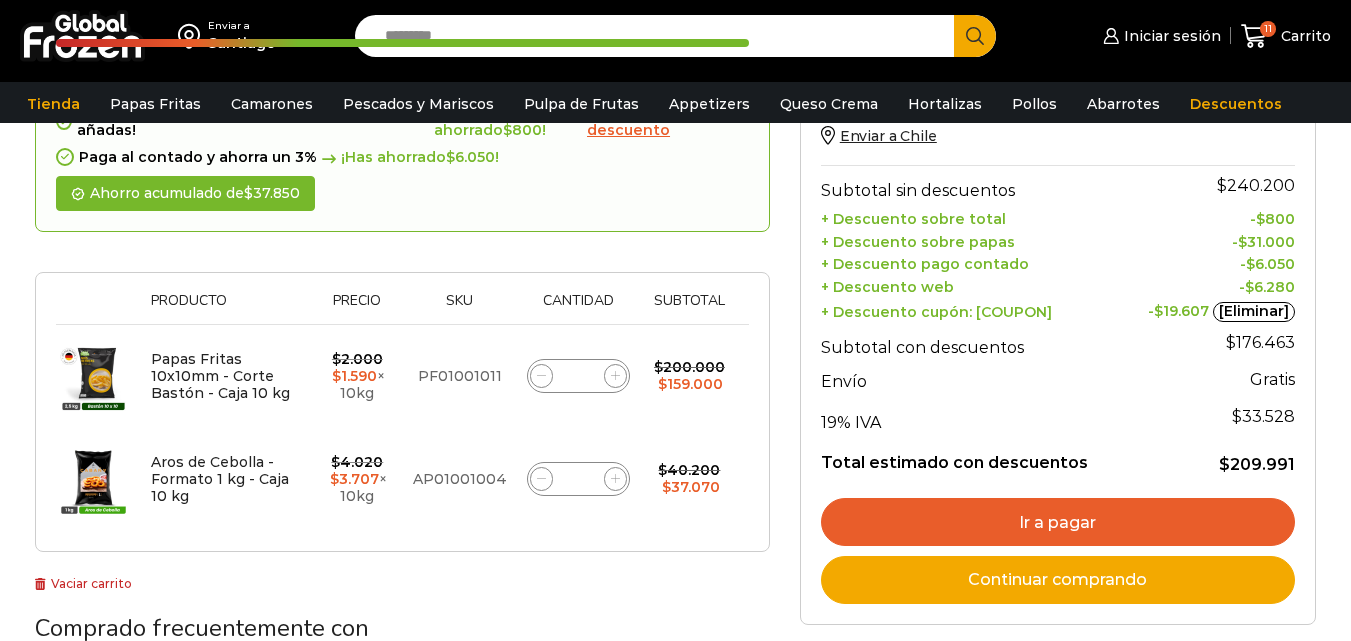 scroll, scrollTop: 300, scrollLeft: 0, axis: vertical 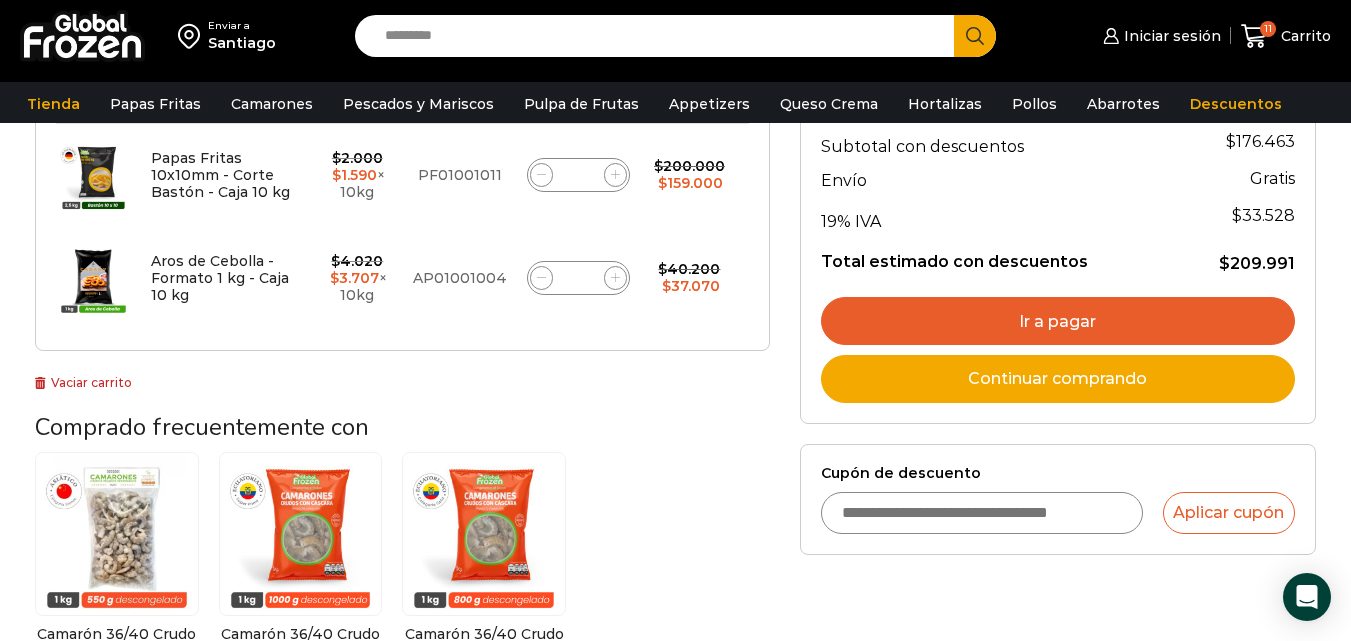 click on "Cupón de descuento" at bounding box center [982, 513] 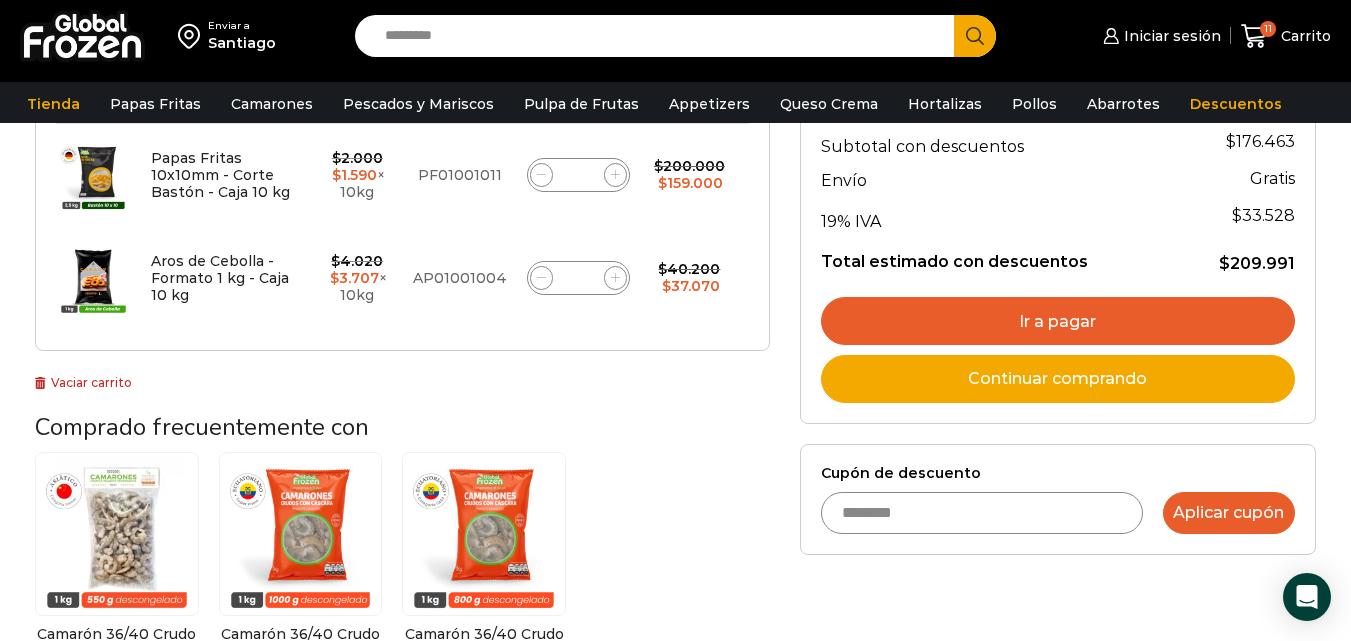 type on "********" 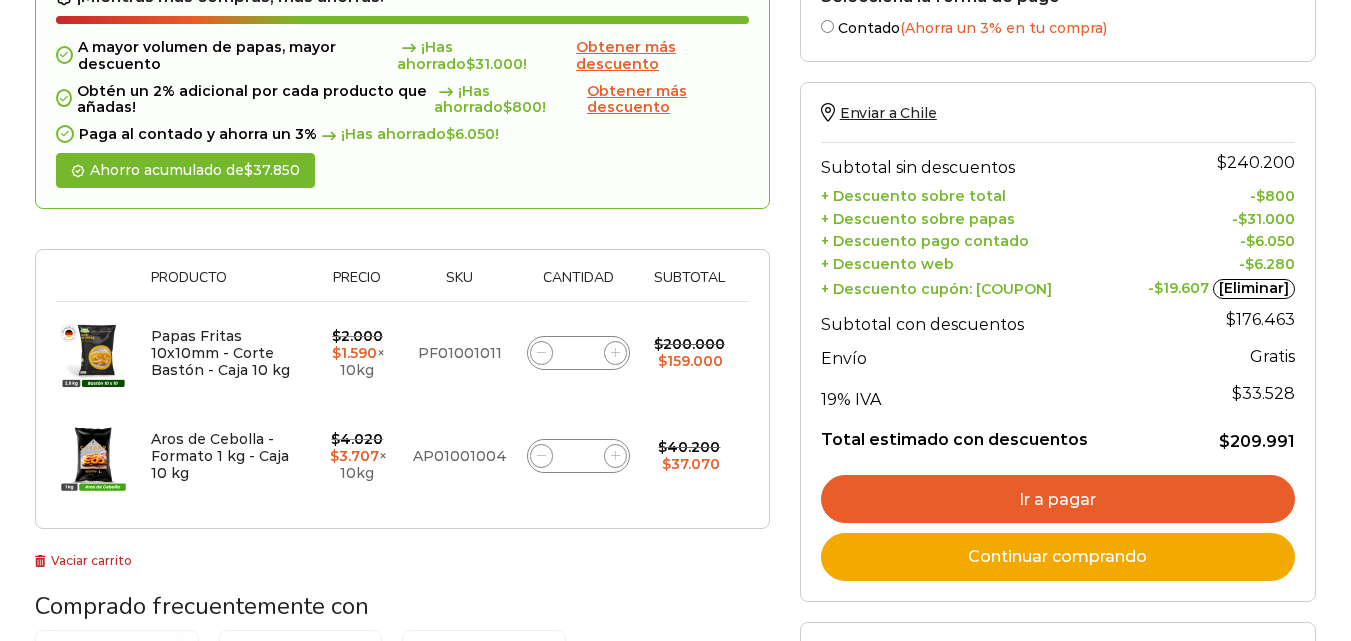 scroll, scrollTop: 400, scrollLeft: 0, axis: vertical 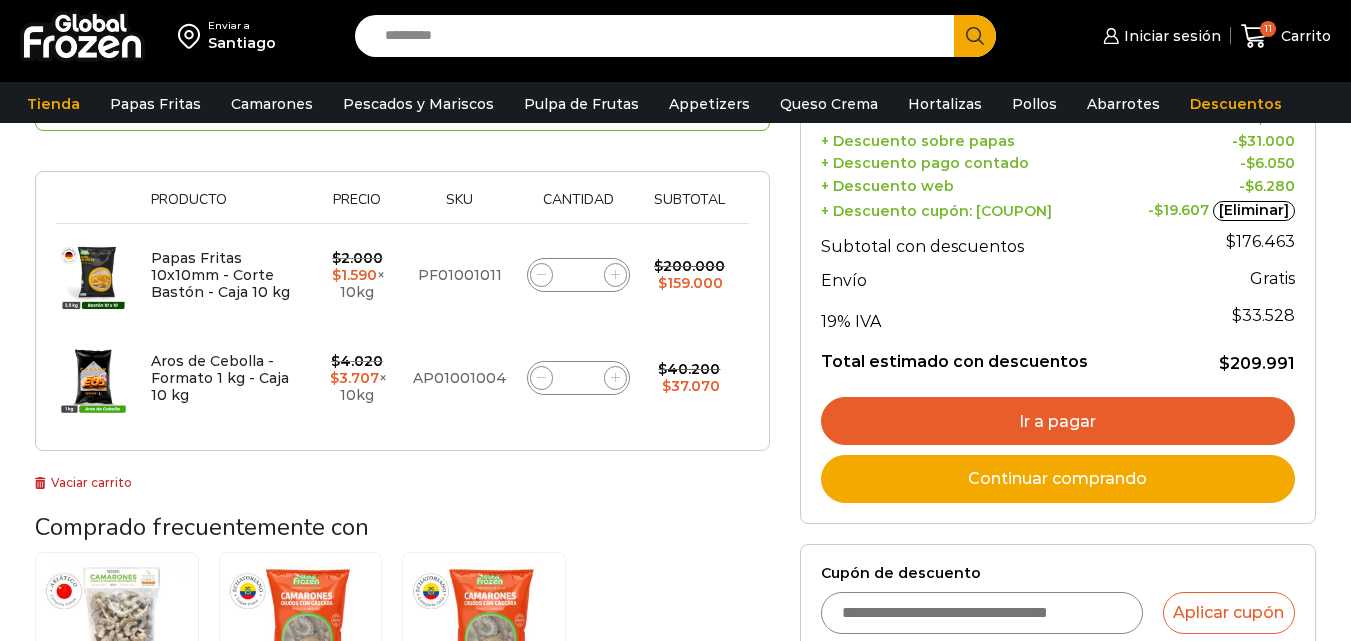click on "Ir a pagar" at bounding box center [1058, 421] 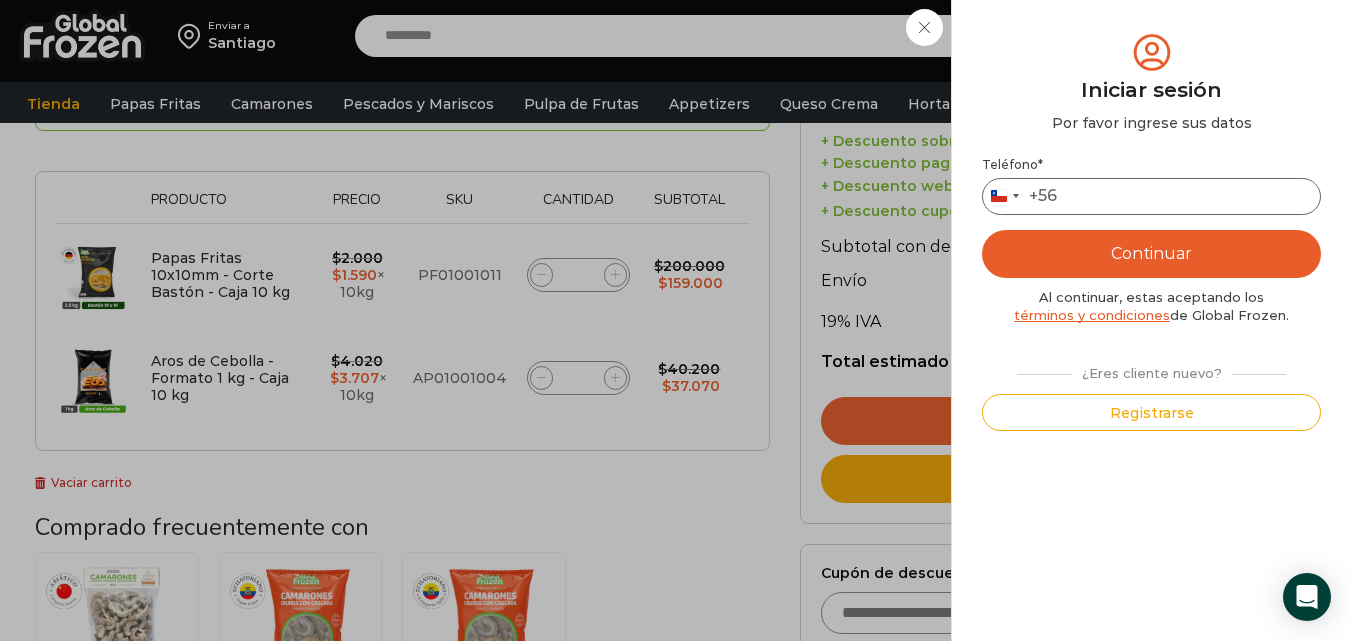 click on "Teléfono
*" at bounding box center [1151, 196] 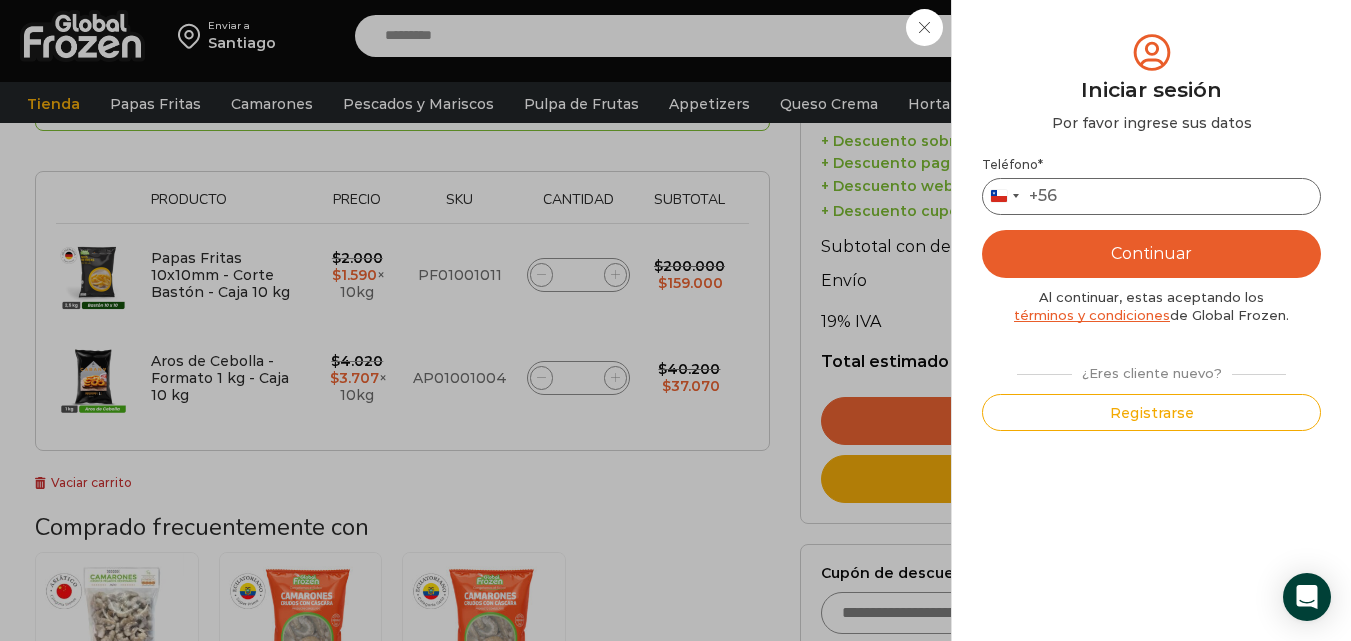 type on "*********" 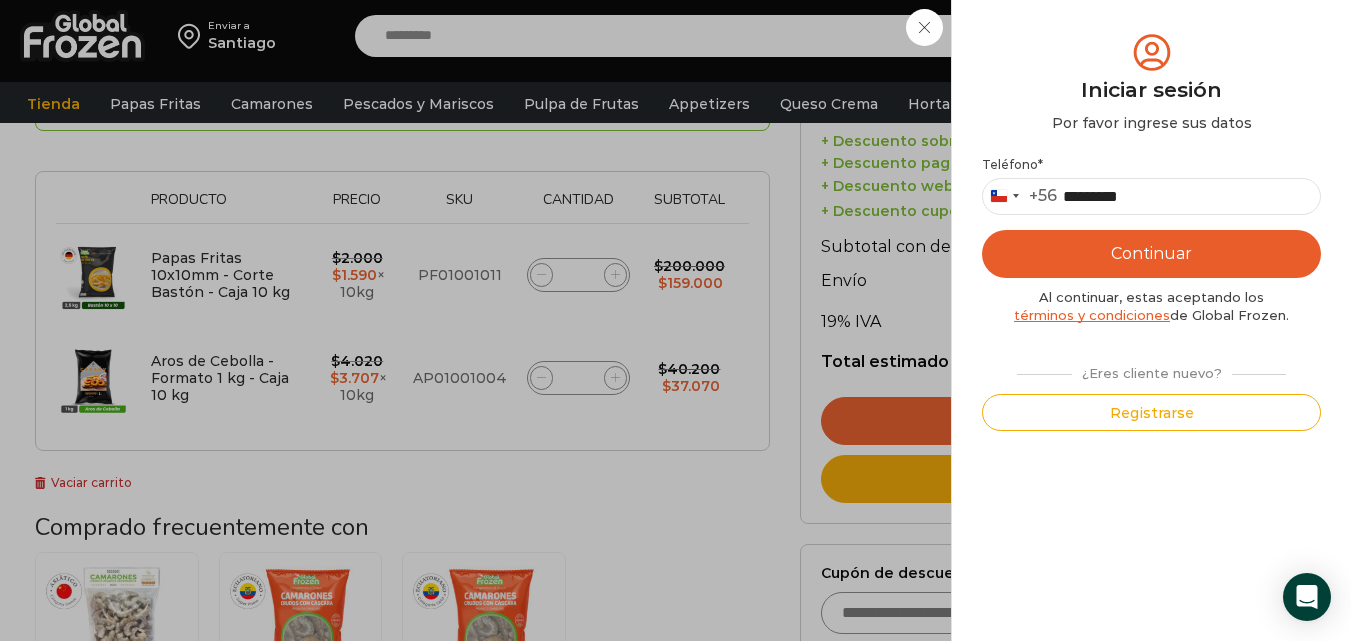 click on "Continuar" at bounding box center [1151, 254] 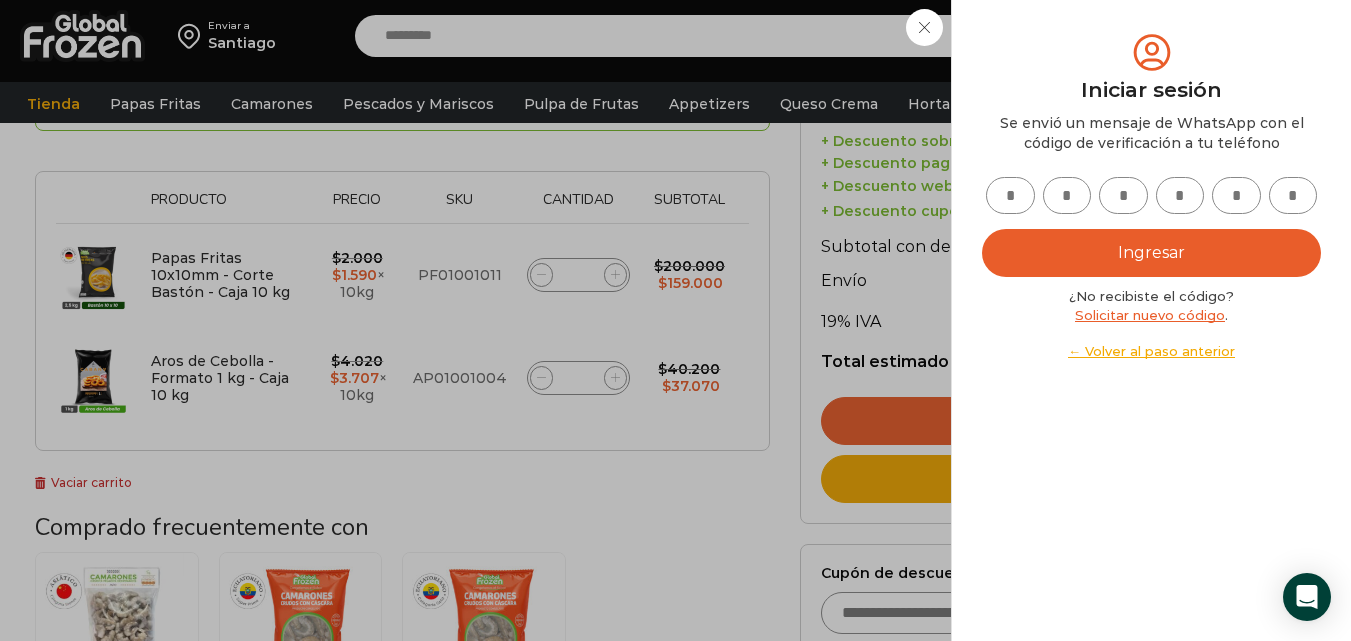 click at bounding box center [1010, 195] 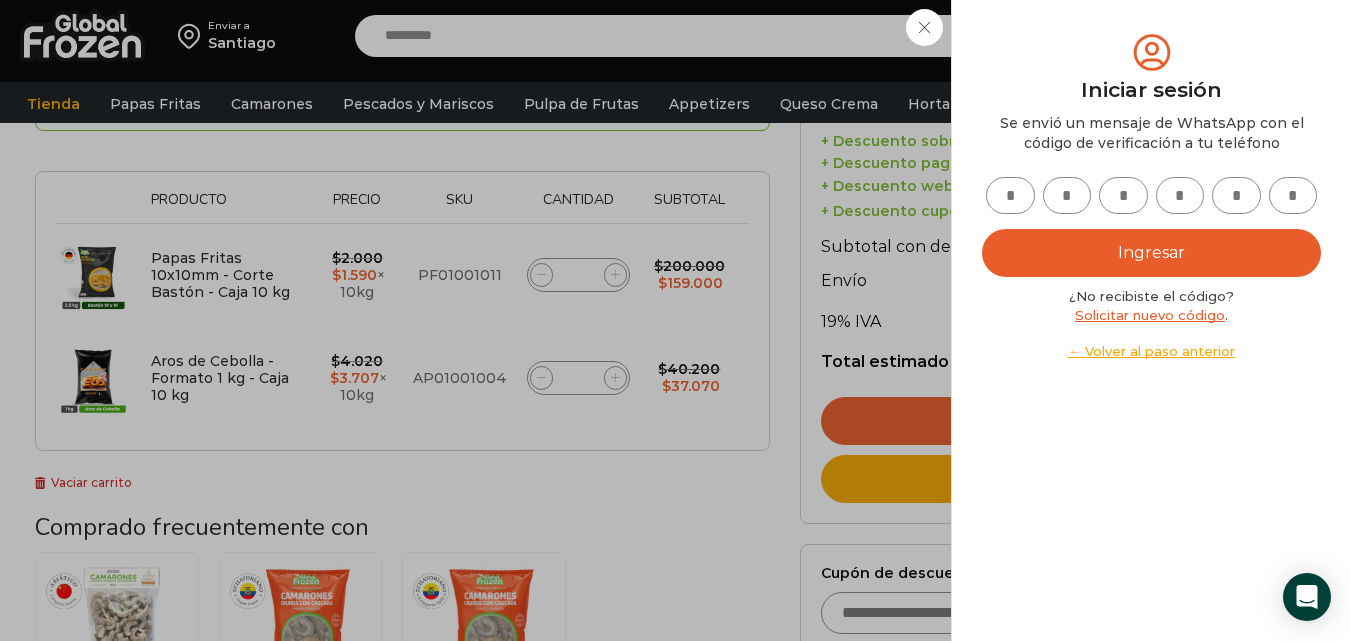 type on "*" 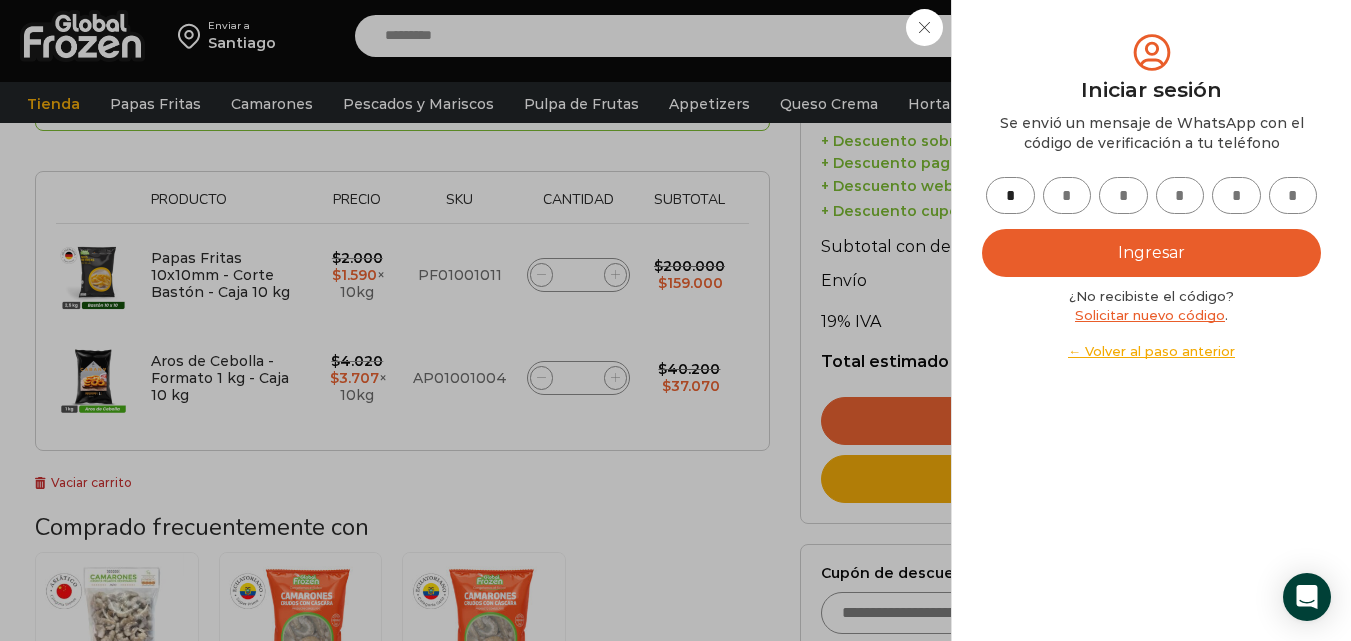type on "*" 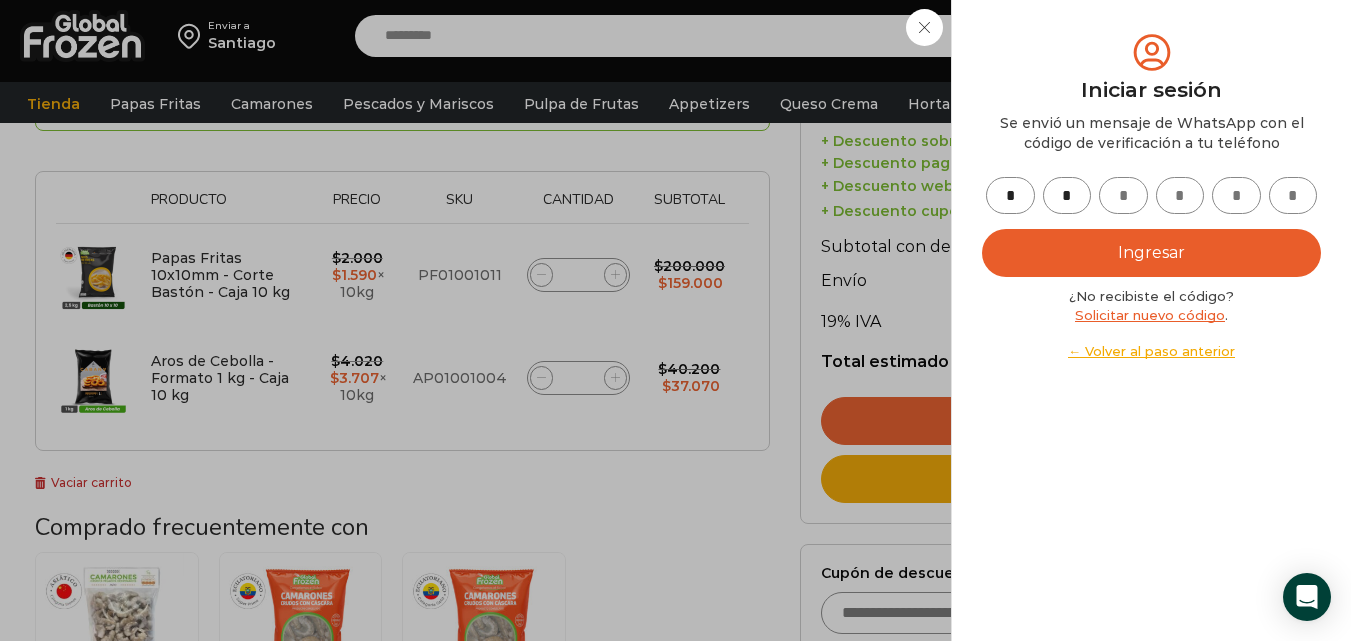 type on "*" 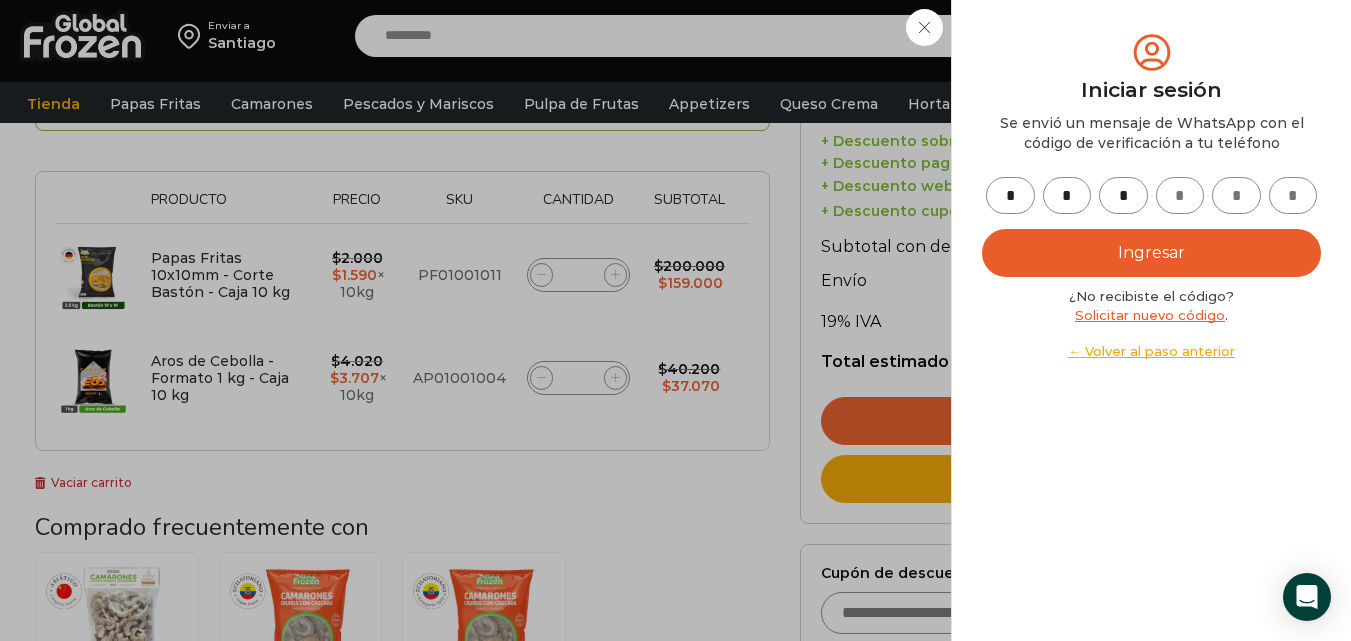 type on "*" 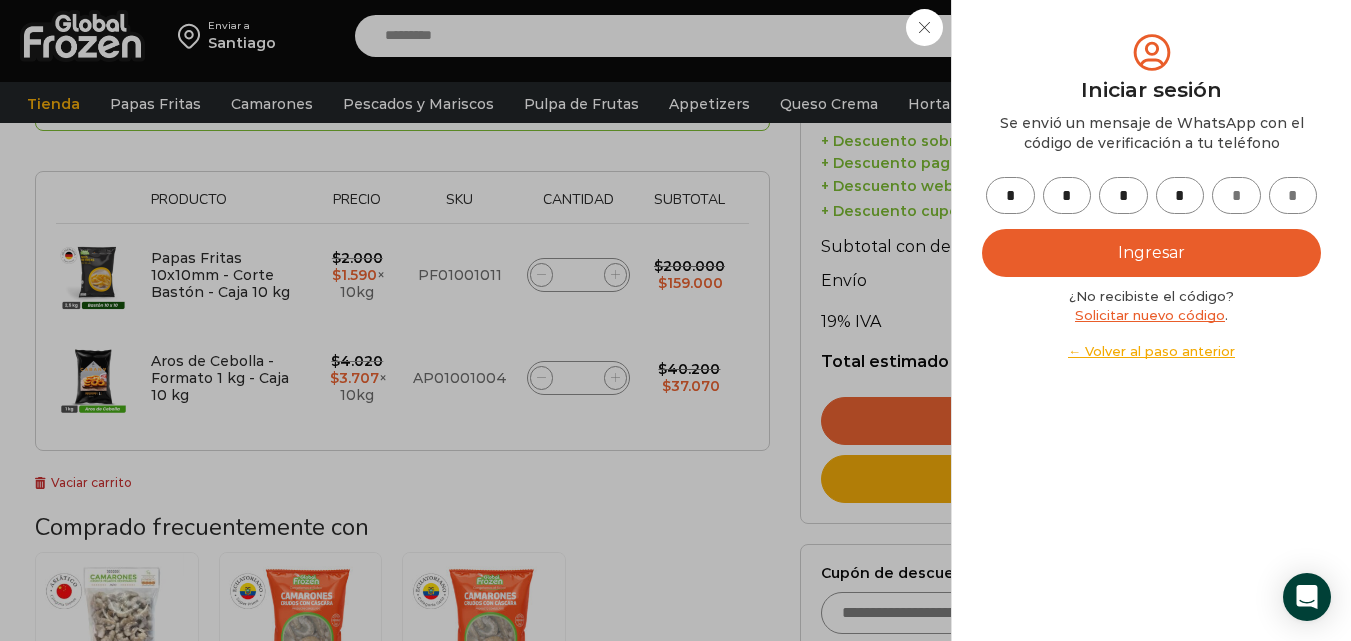 type on "*" 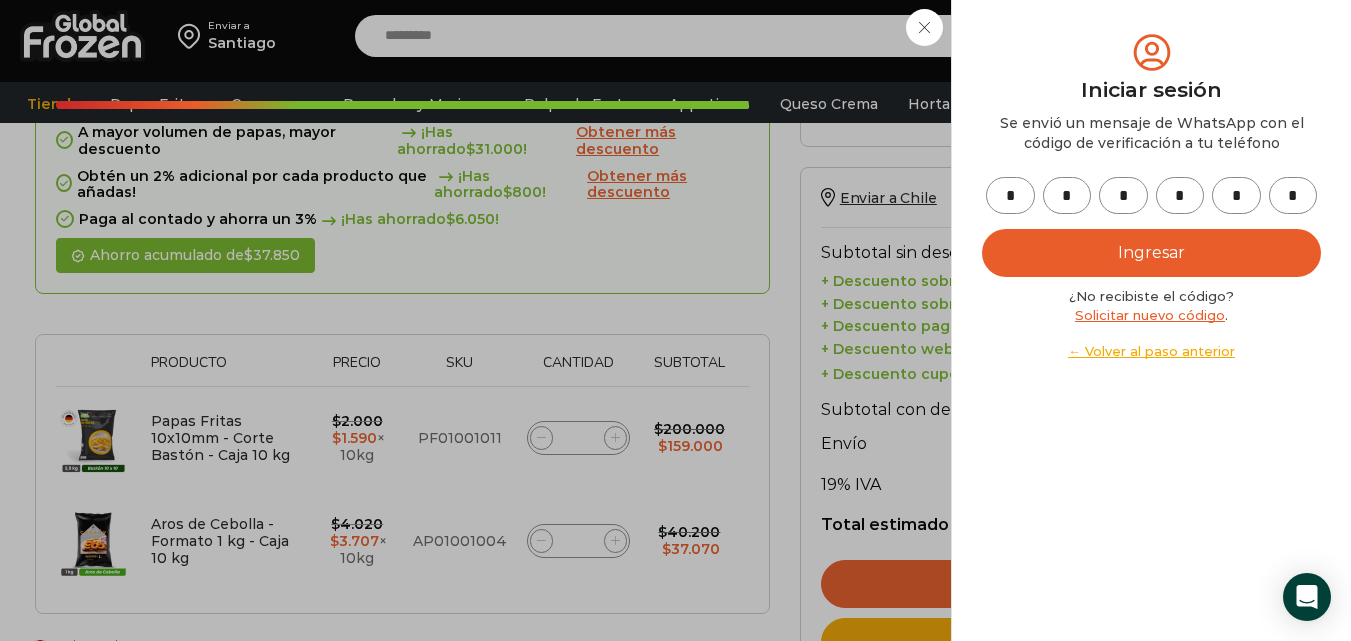 scroll, scrollTop: 300, scrollLeft: 0, axis: vertical 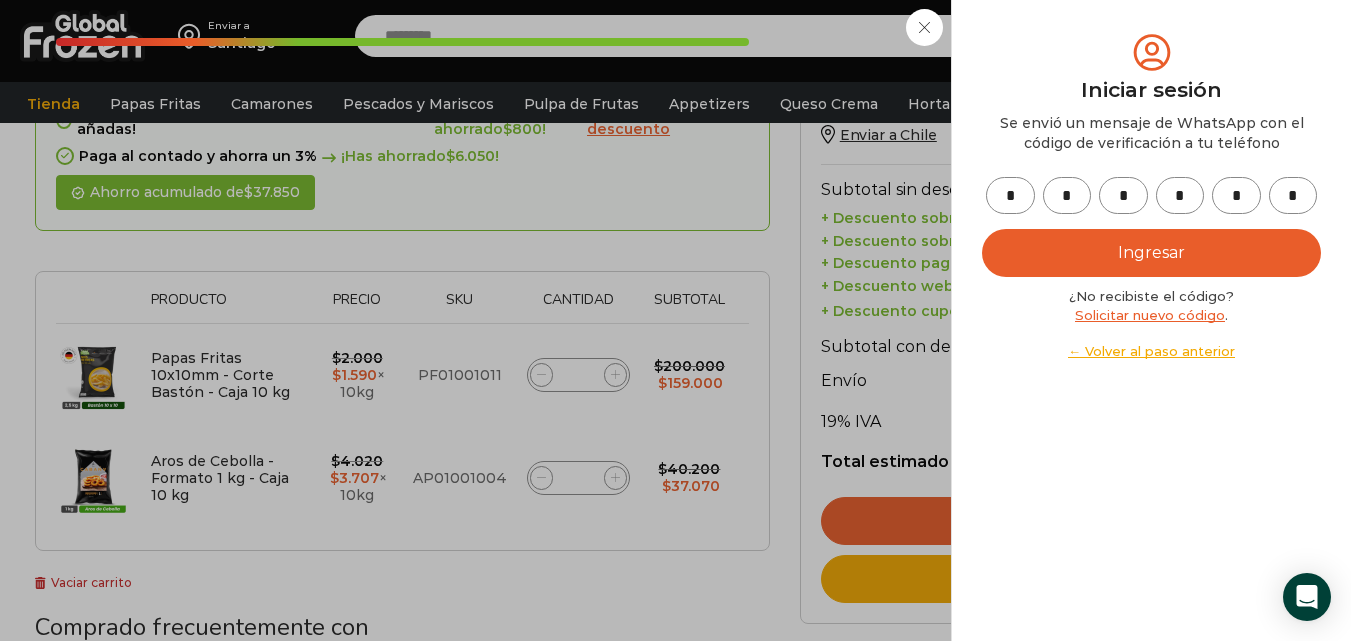type on "*" 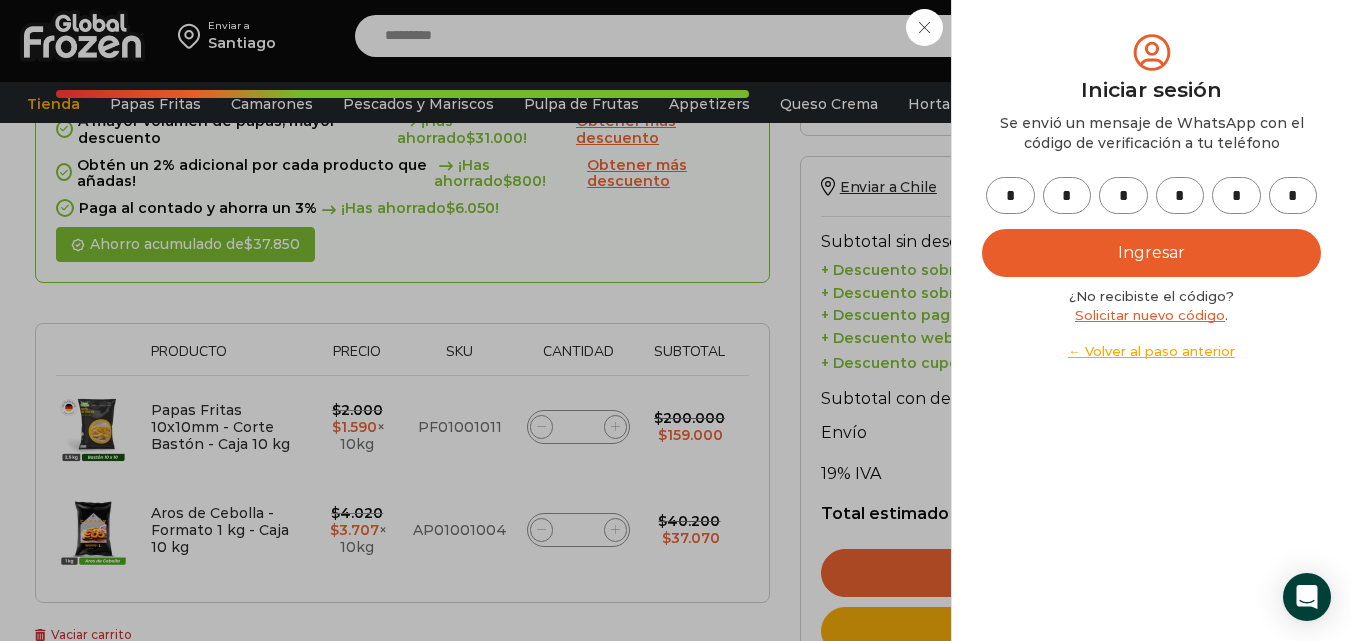 scroll, scrollTop: 200, scrollLeft: 0, axis: vertical 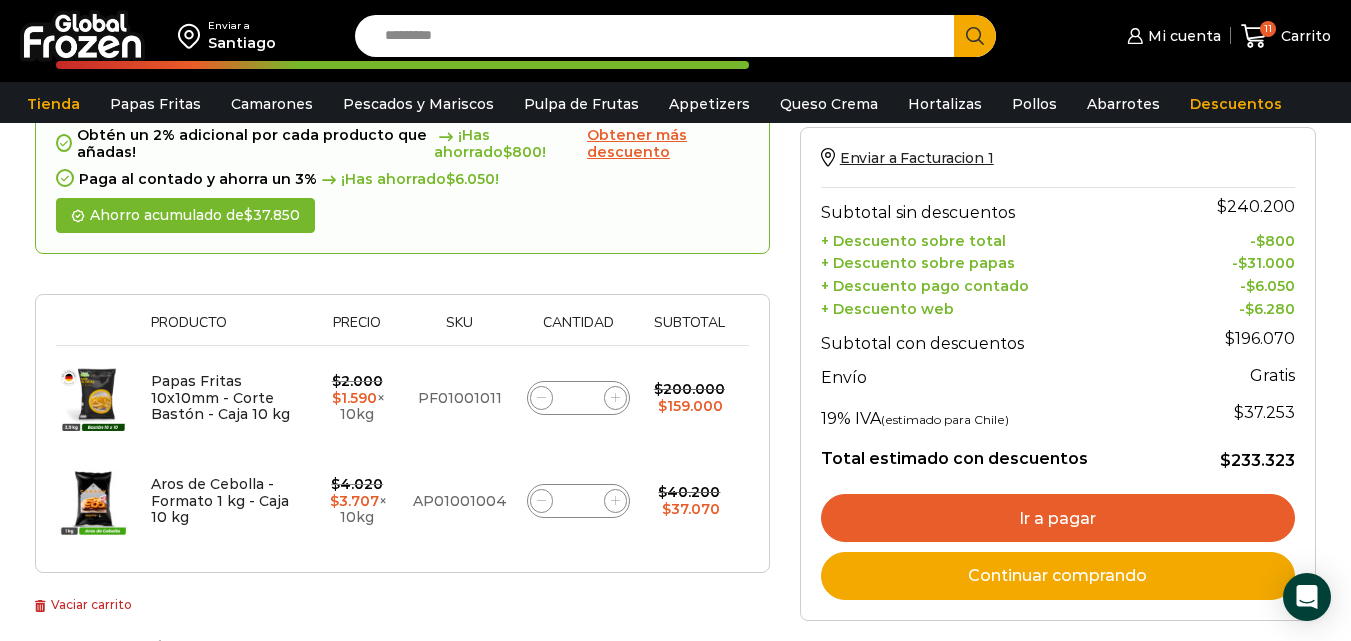 click on "Ir a pagar" at bounding box center [1058, 518] 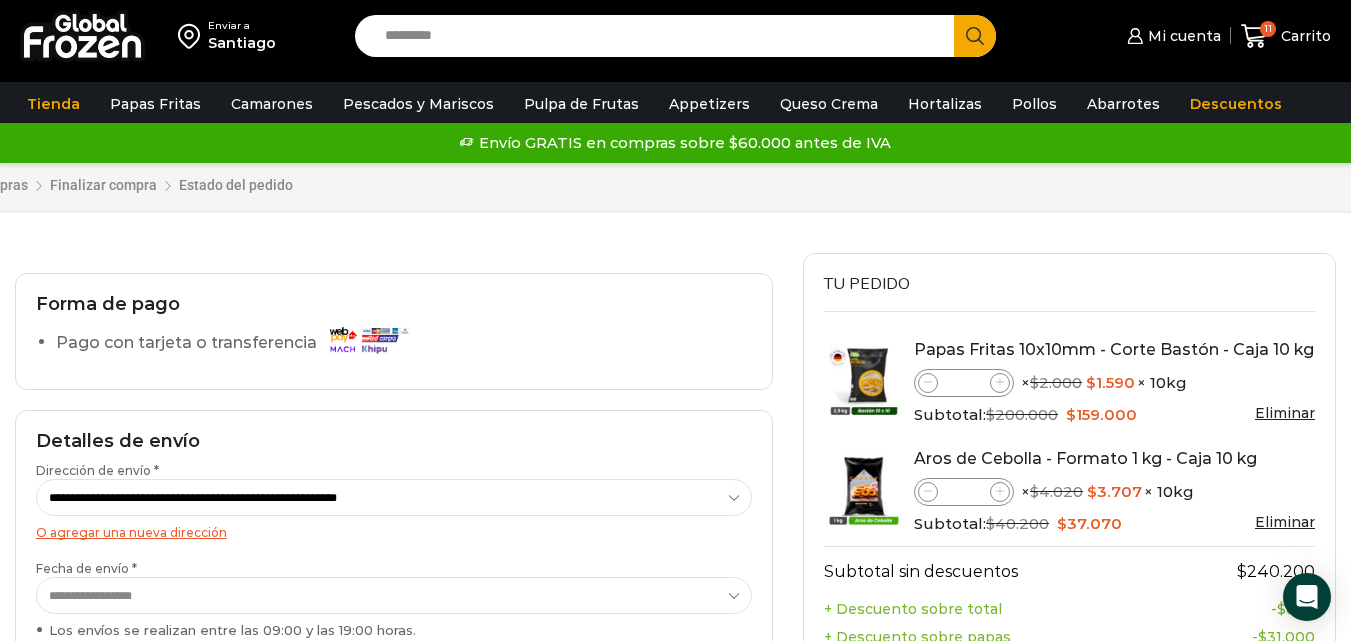 scroll, scrollTop: 0, scrollLeft: 0, axis: both 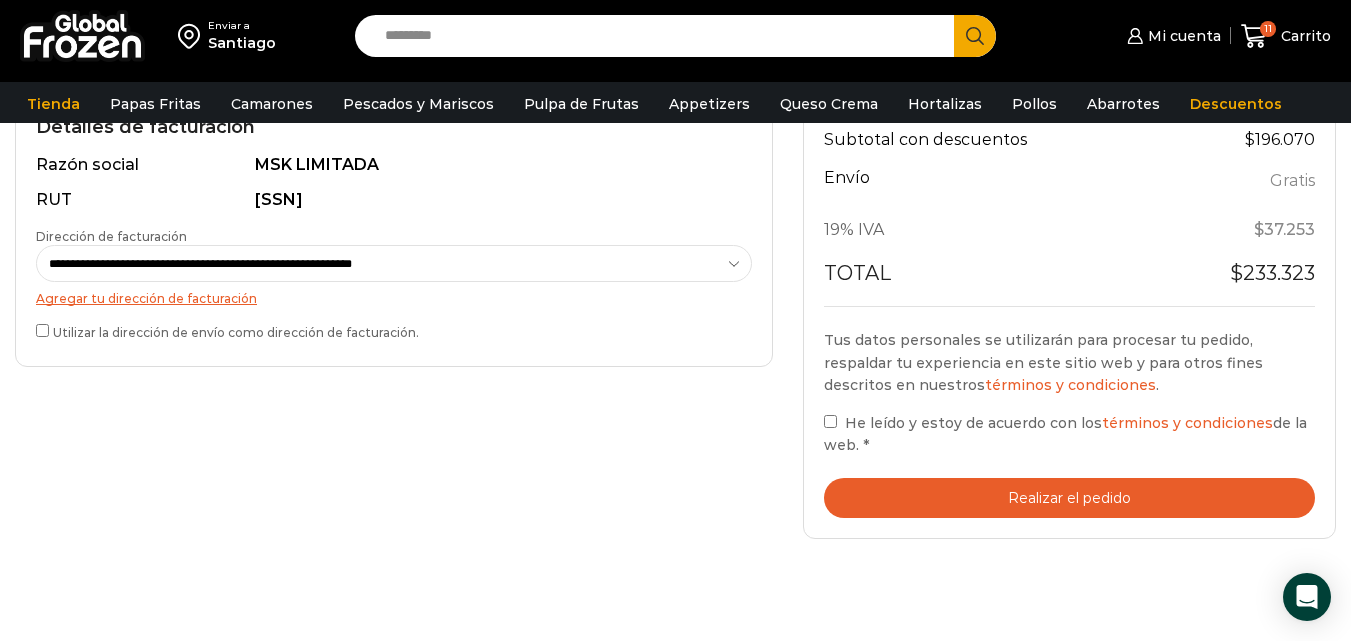 click on "Realizar el pedido" at bounding box center (1069, 498) 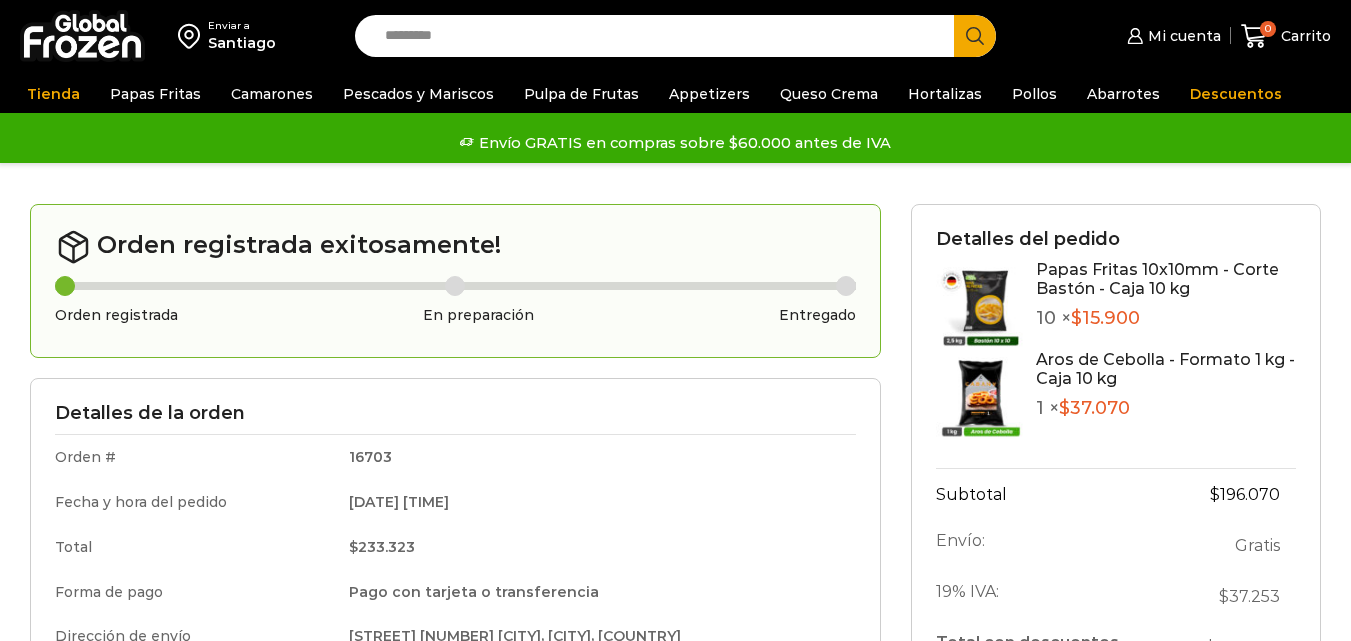 scroll, scrollTop: 0, scrollLeft: 0, axis: both 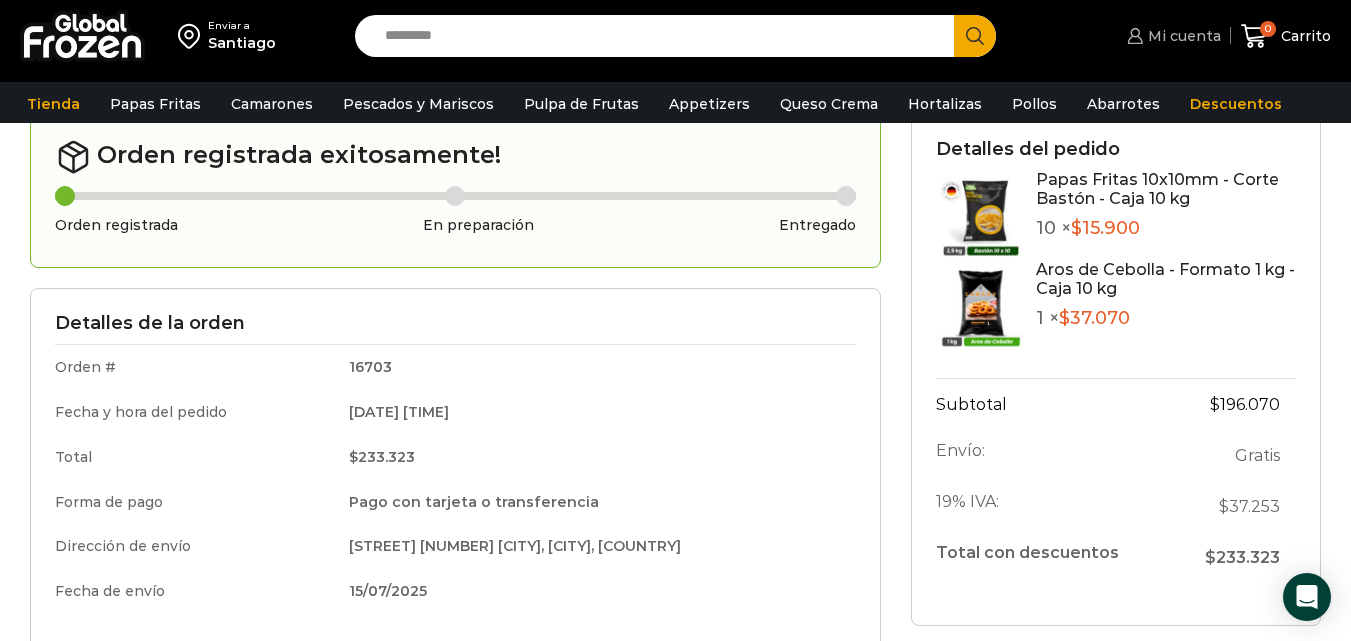 click on "Mi cuenta" at bounding box center (1182, 36) 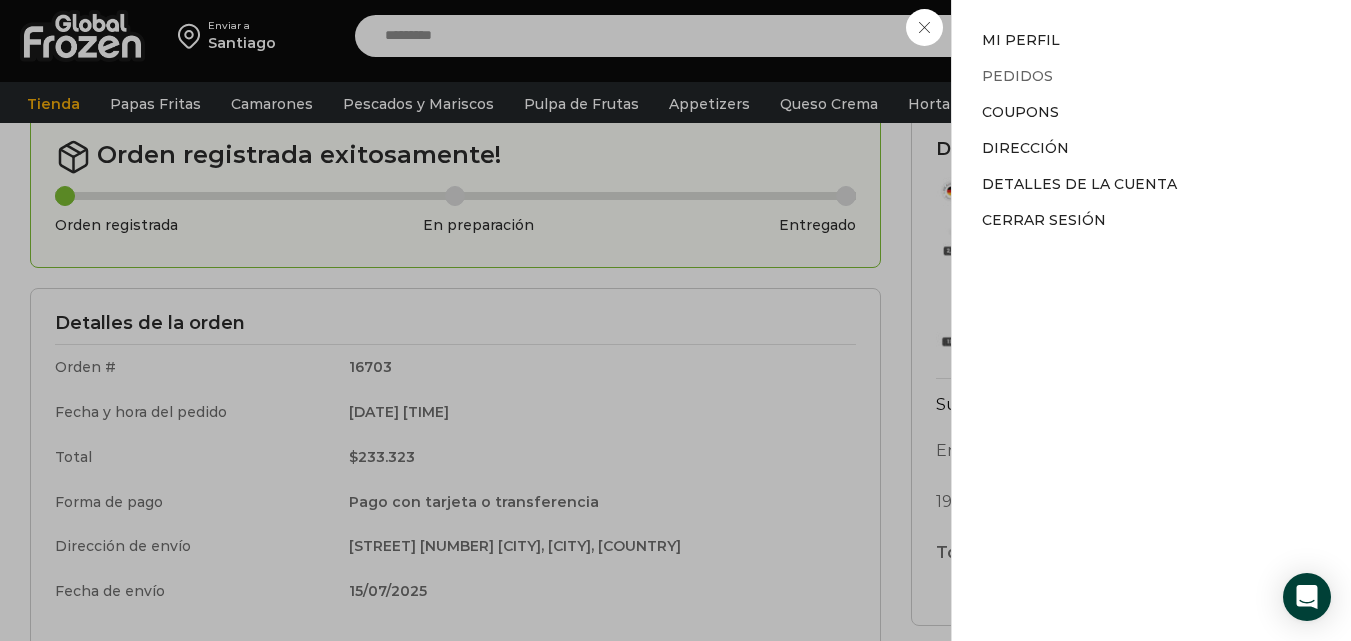 click on "Pedidos" at bounding box center [1017, 76] 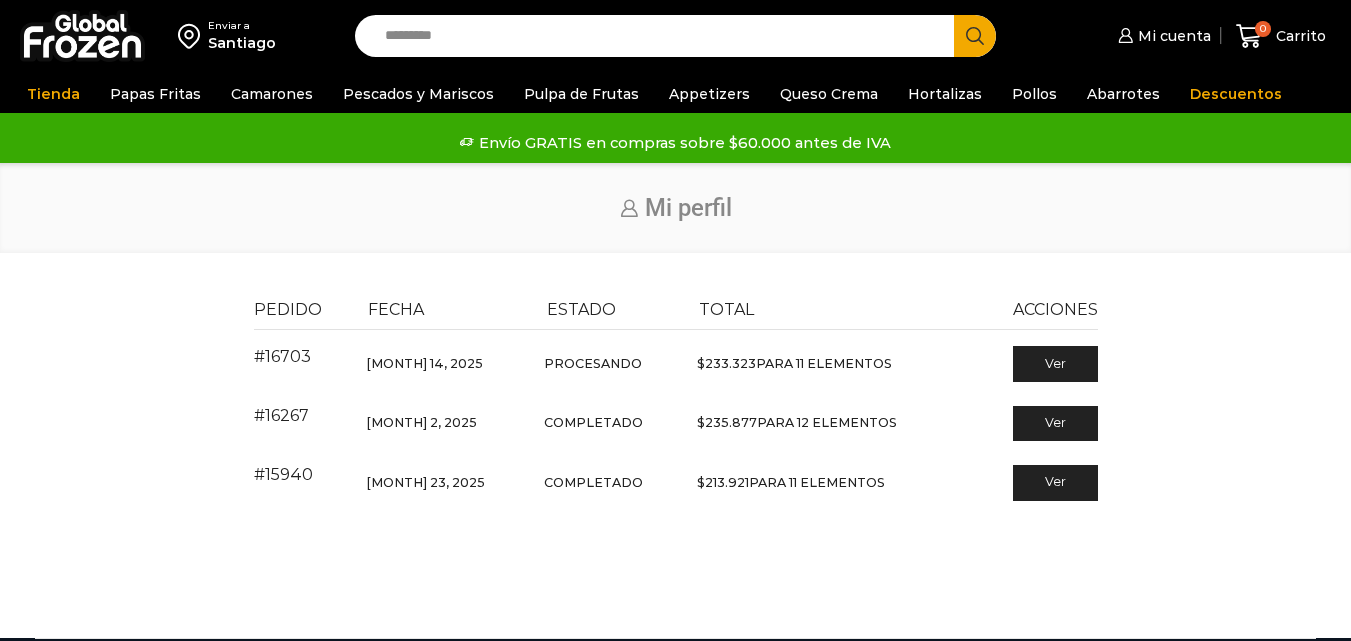 scroll, scrollTop: 0, scrollLeft: 0, axis: both 